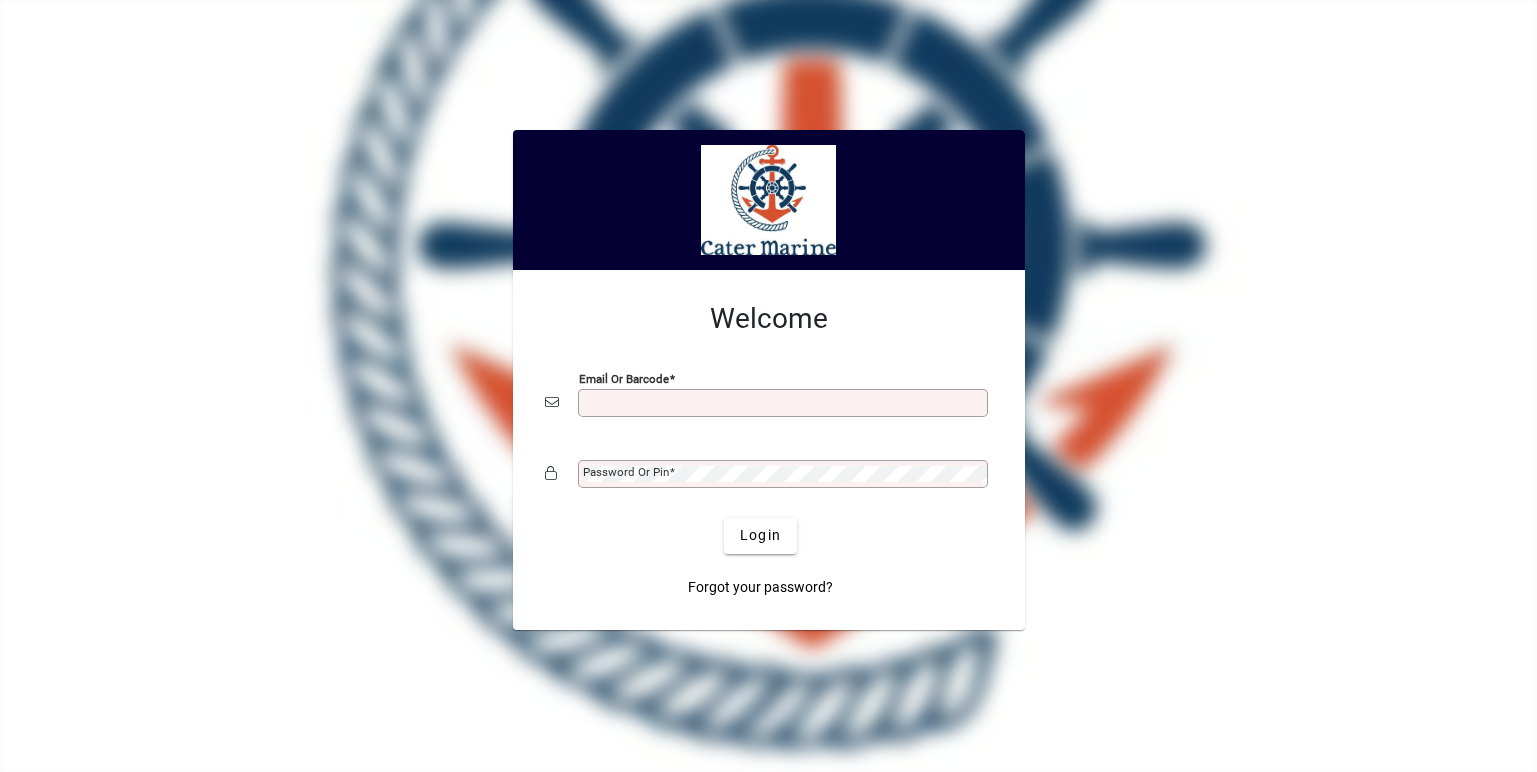 scroll, scrollTop: 0, scrollLeft: 0, axis: both 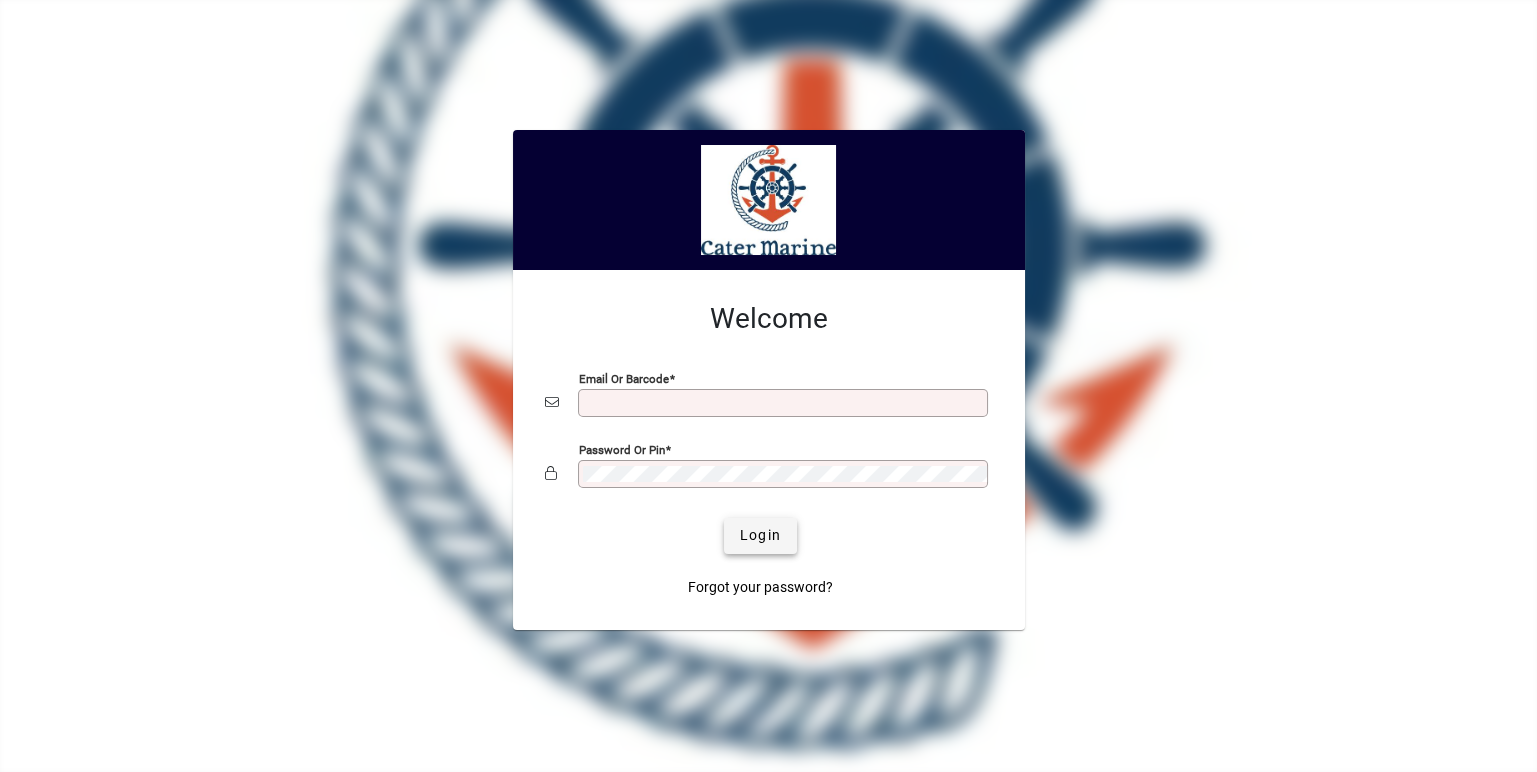 type on "**********" 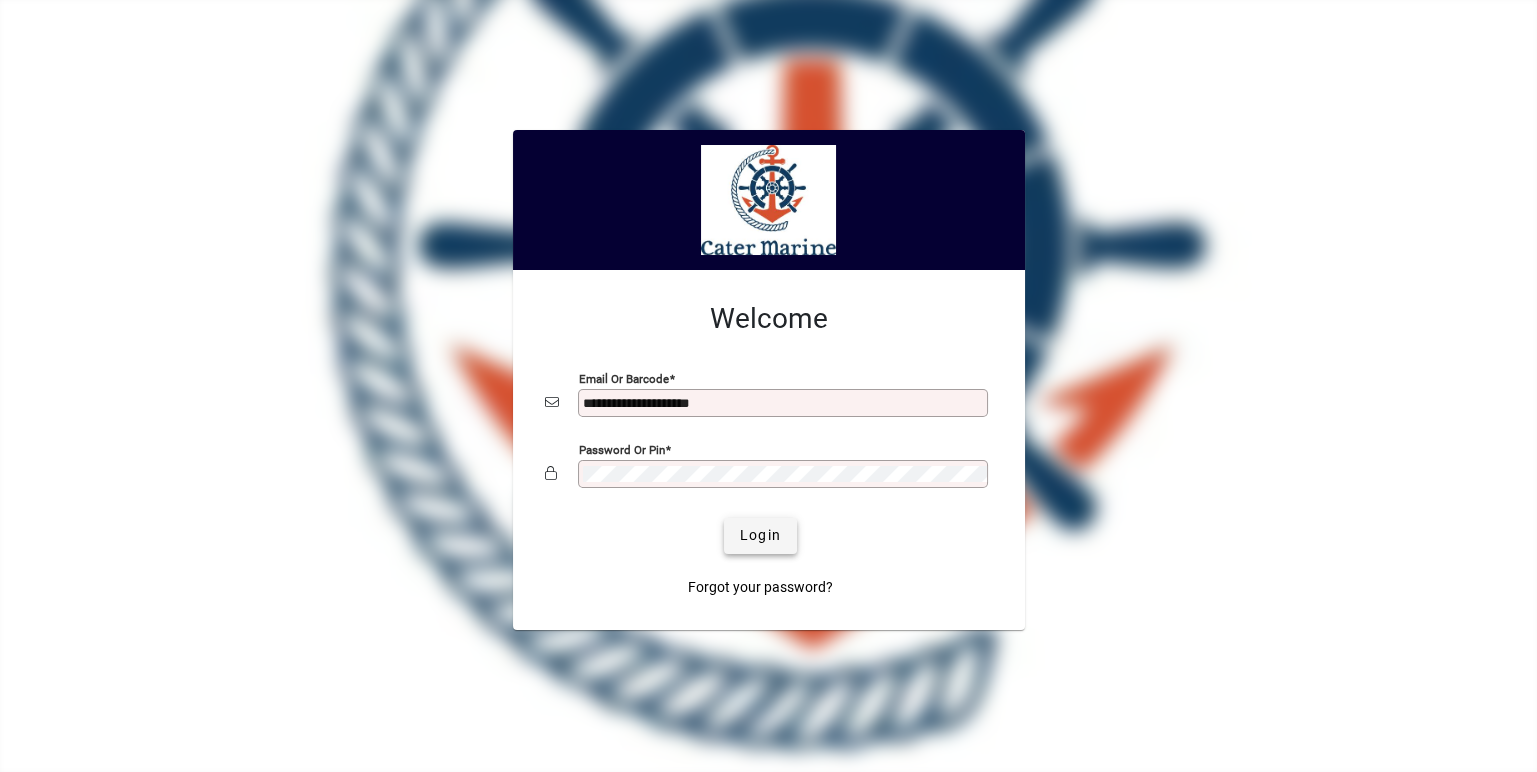 click on "Login" 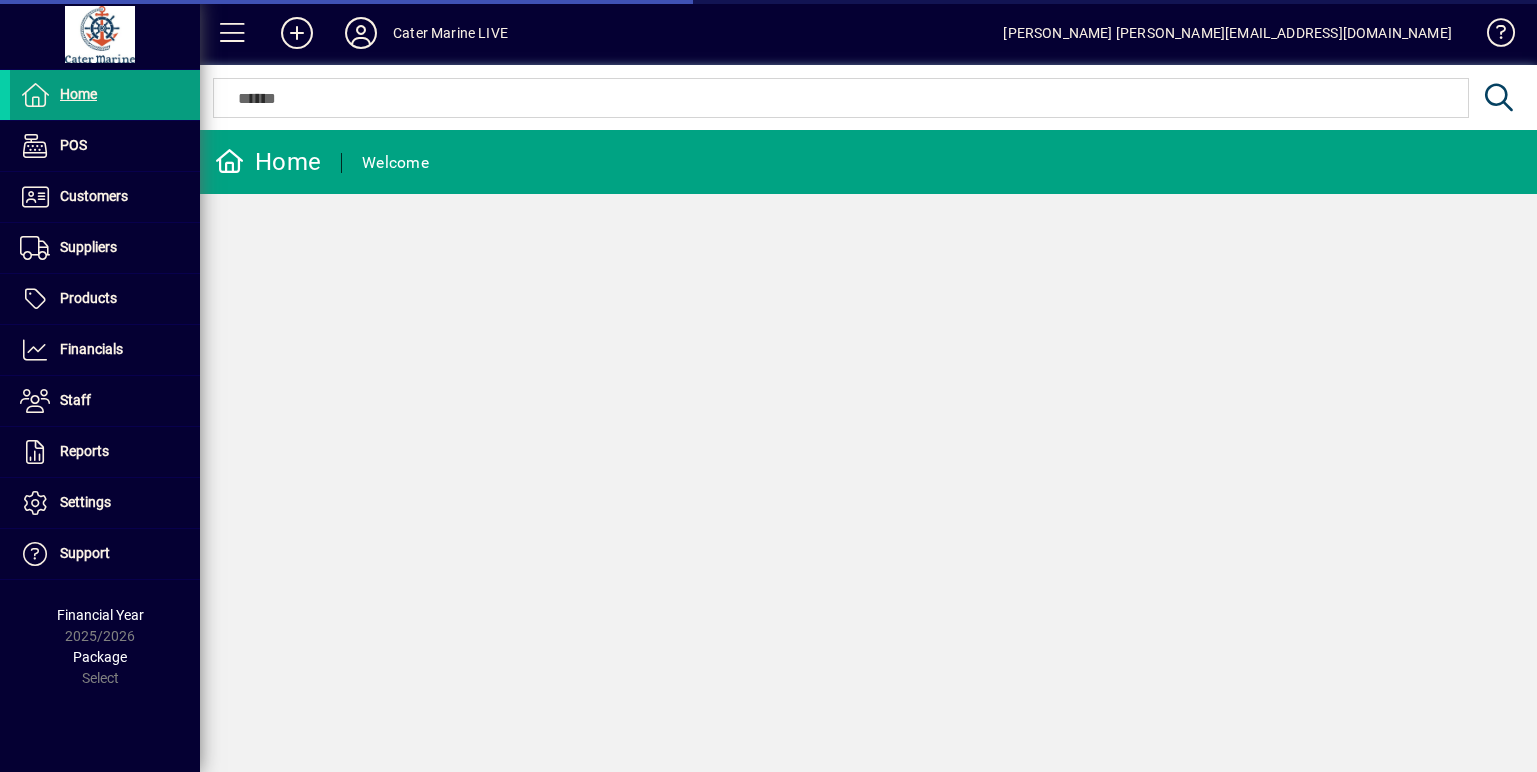 scroll, scrollTop: 0, scrollLeft: 0, axis: both 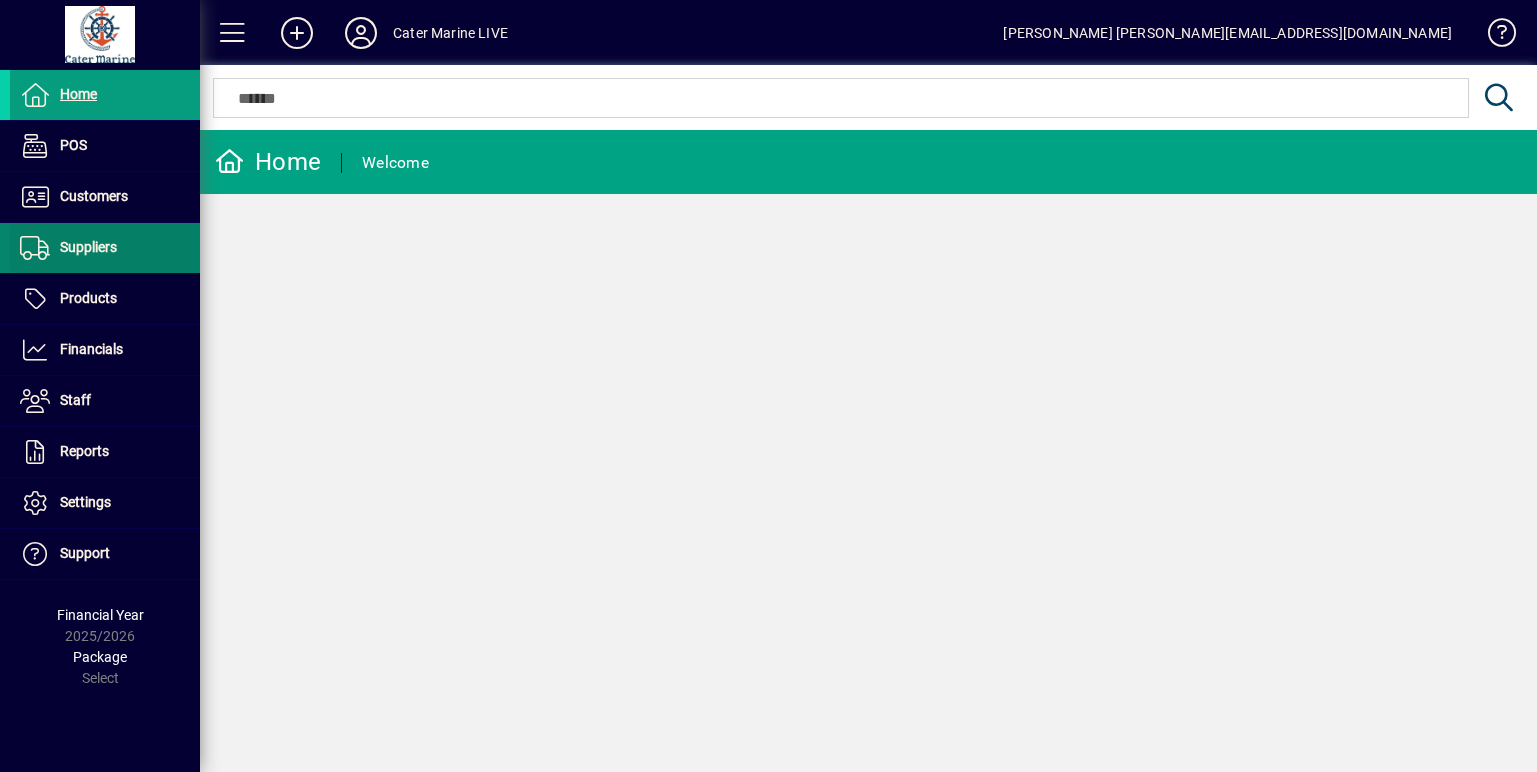 click on "Suppliers" at bounding box center [88, 247] 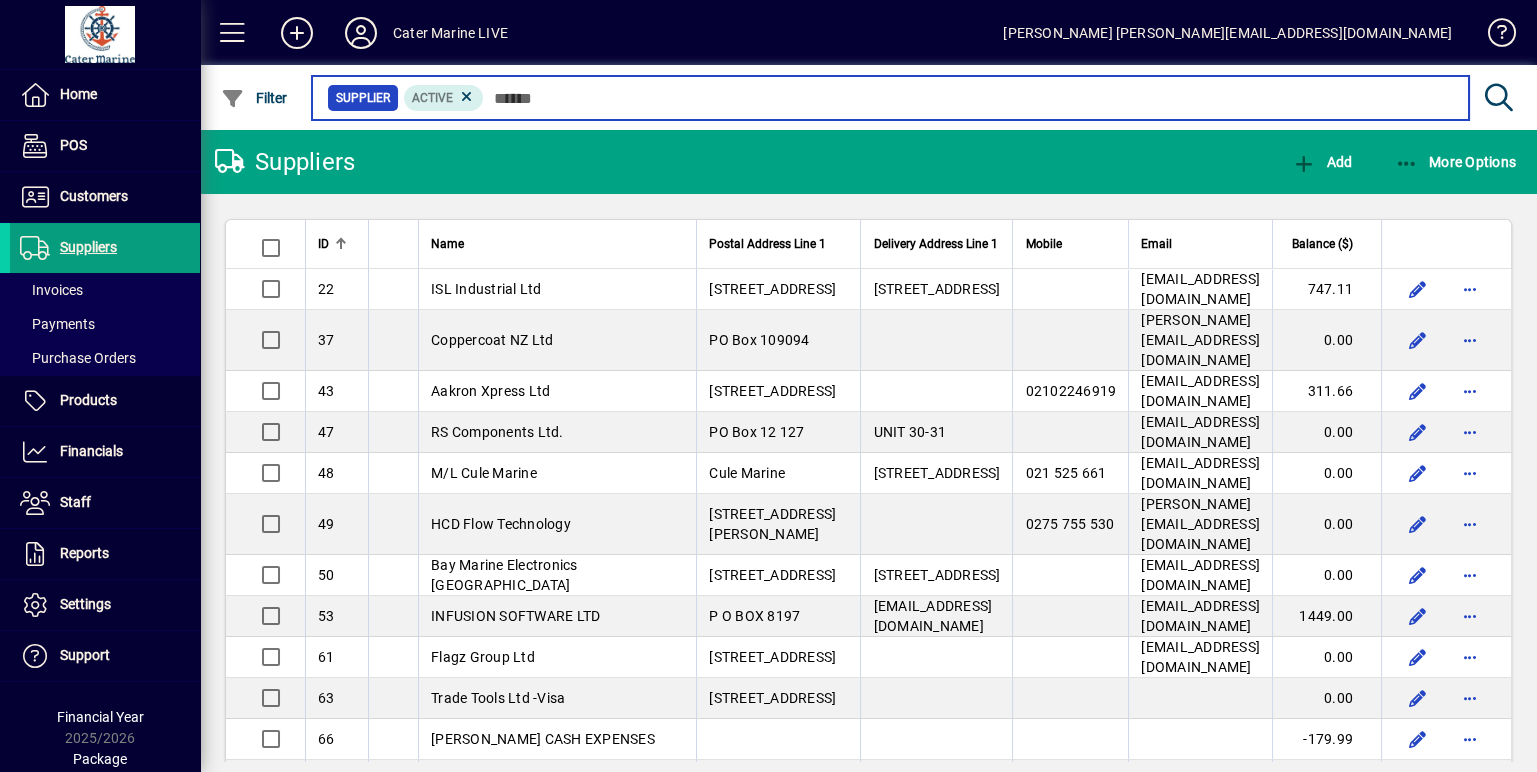 click at bounding box center (968, 98) 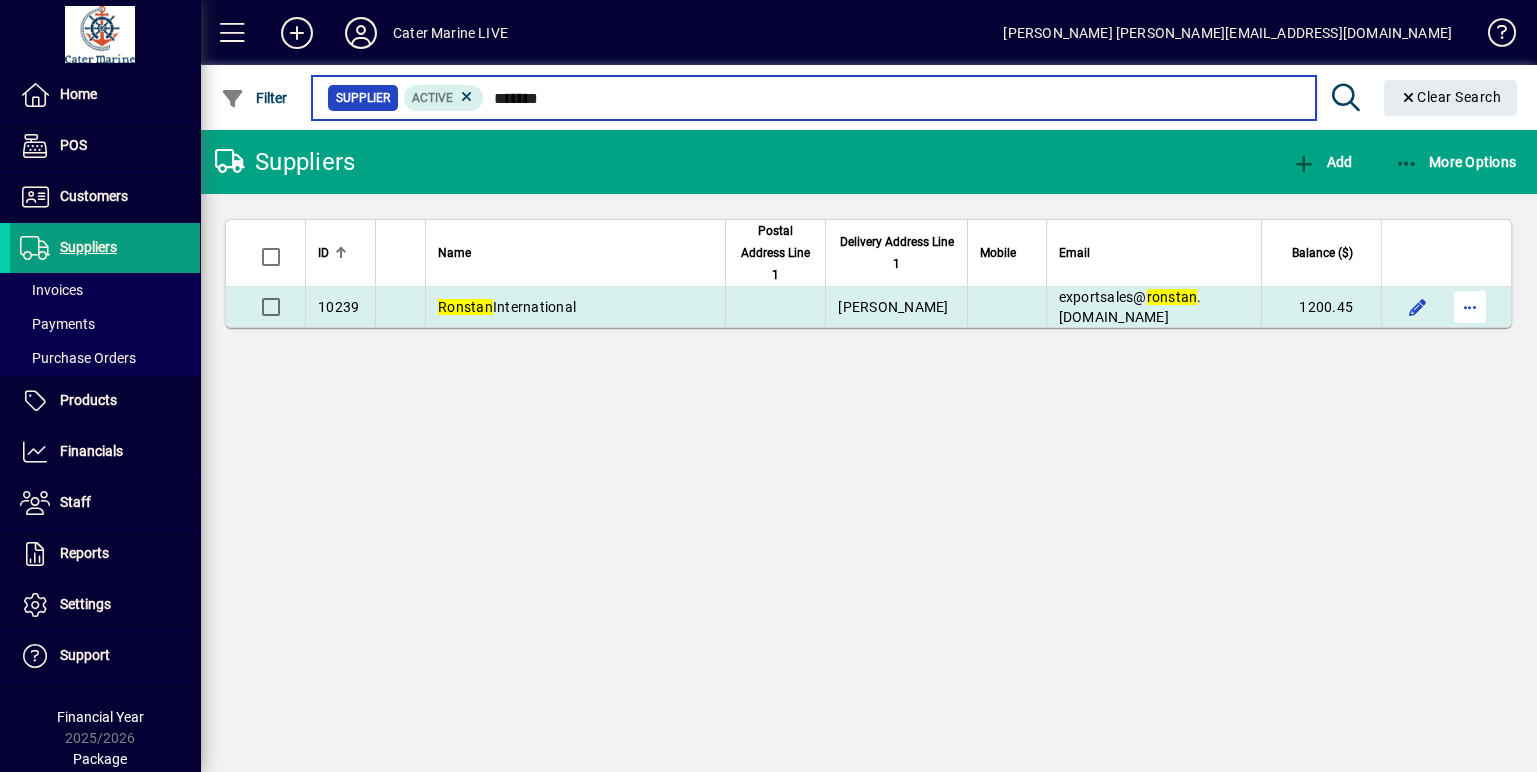 type on "*******" 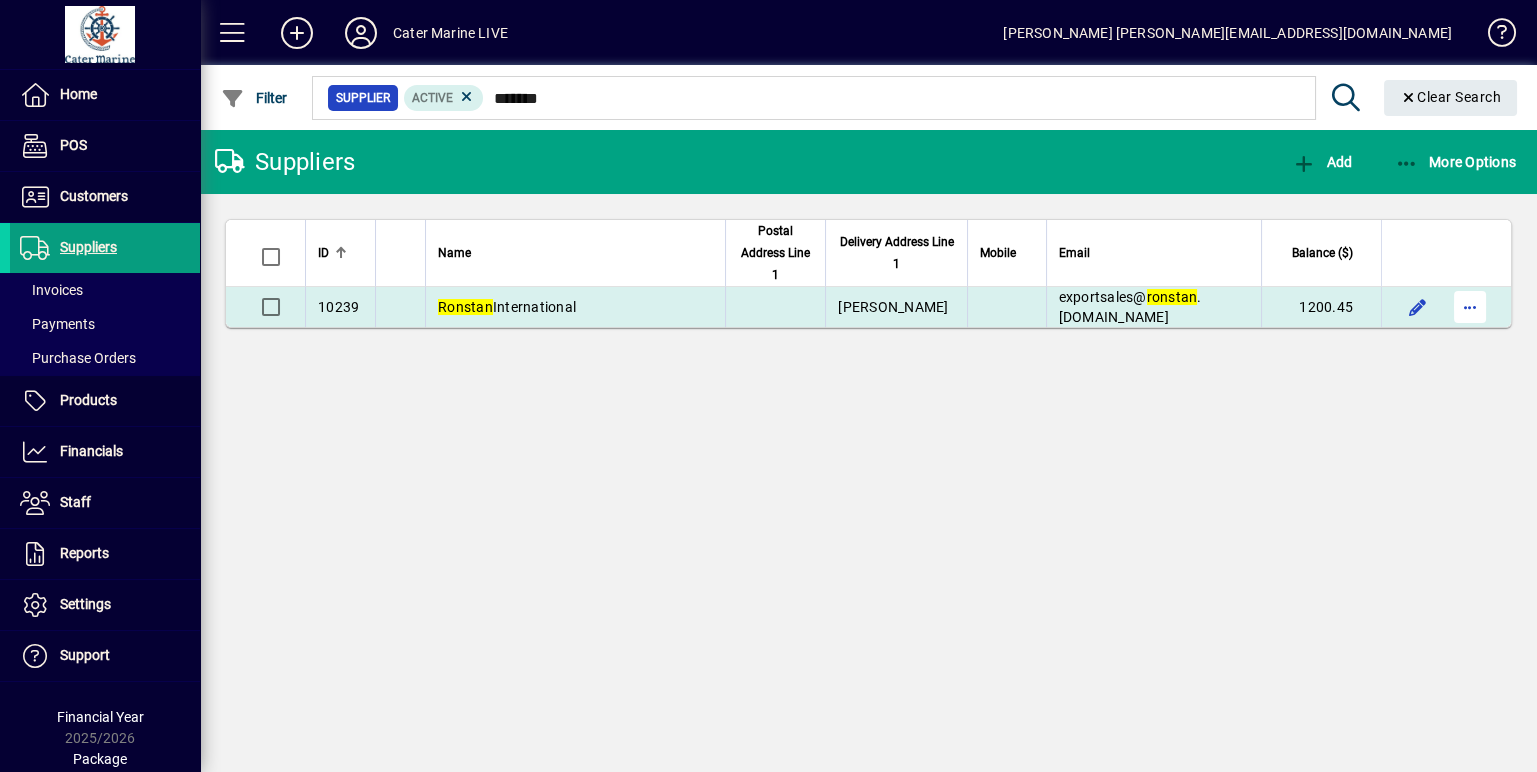 click at bounding box center (1470, 307) 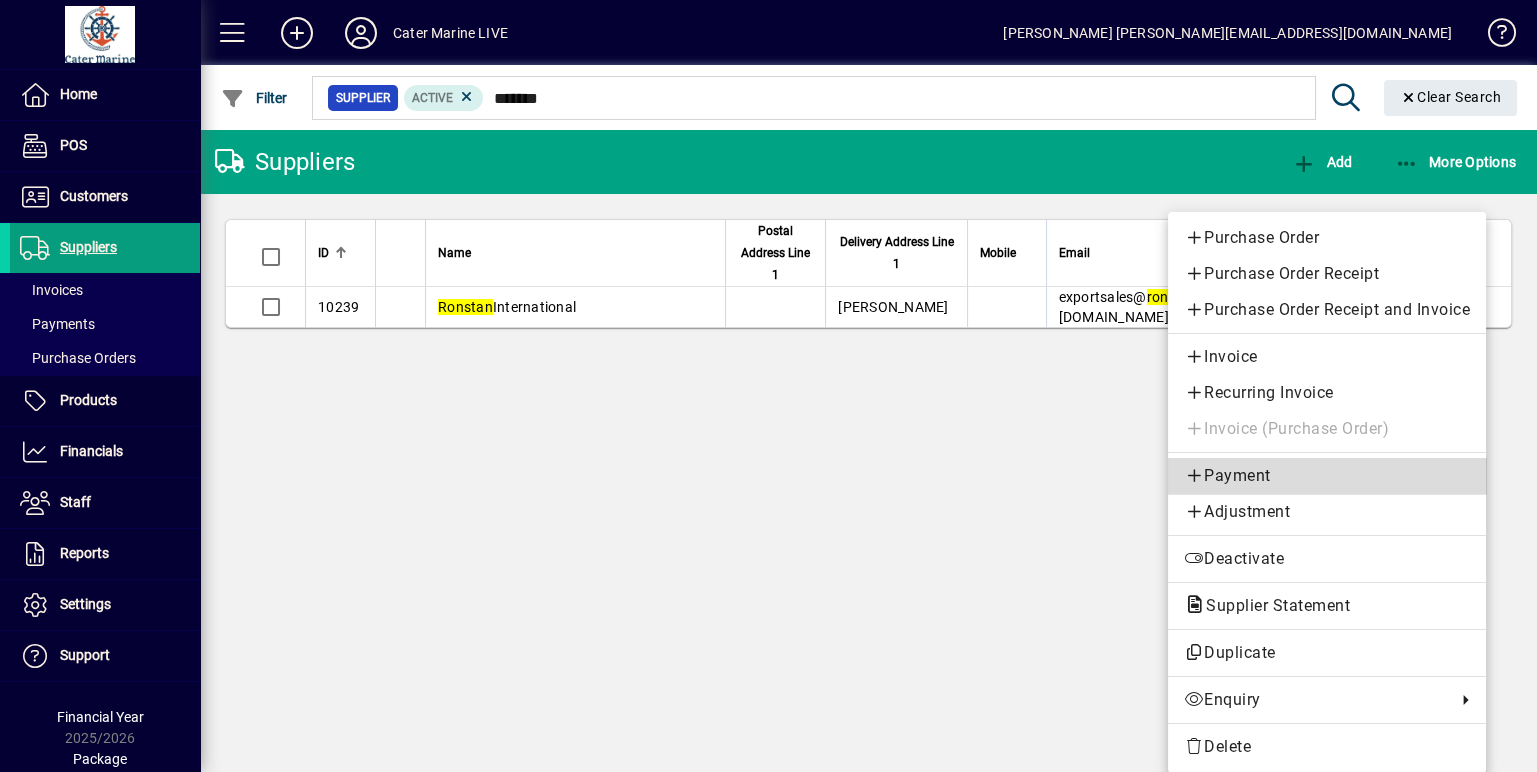 click on "Payment" at bounding box center [1327, 476] 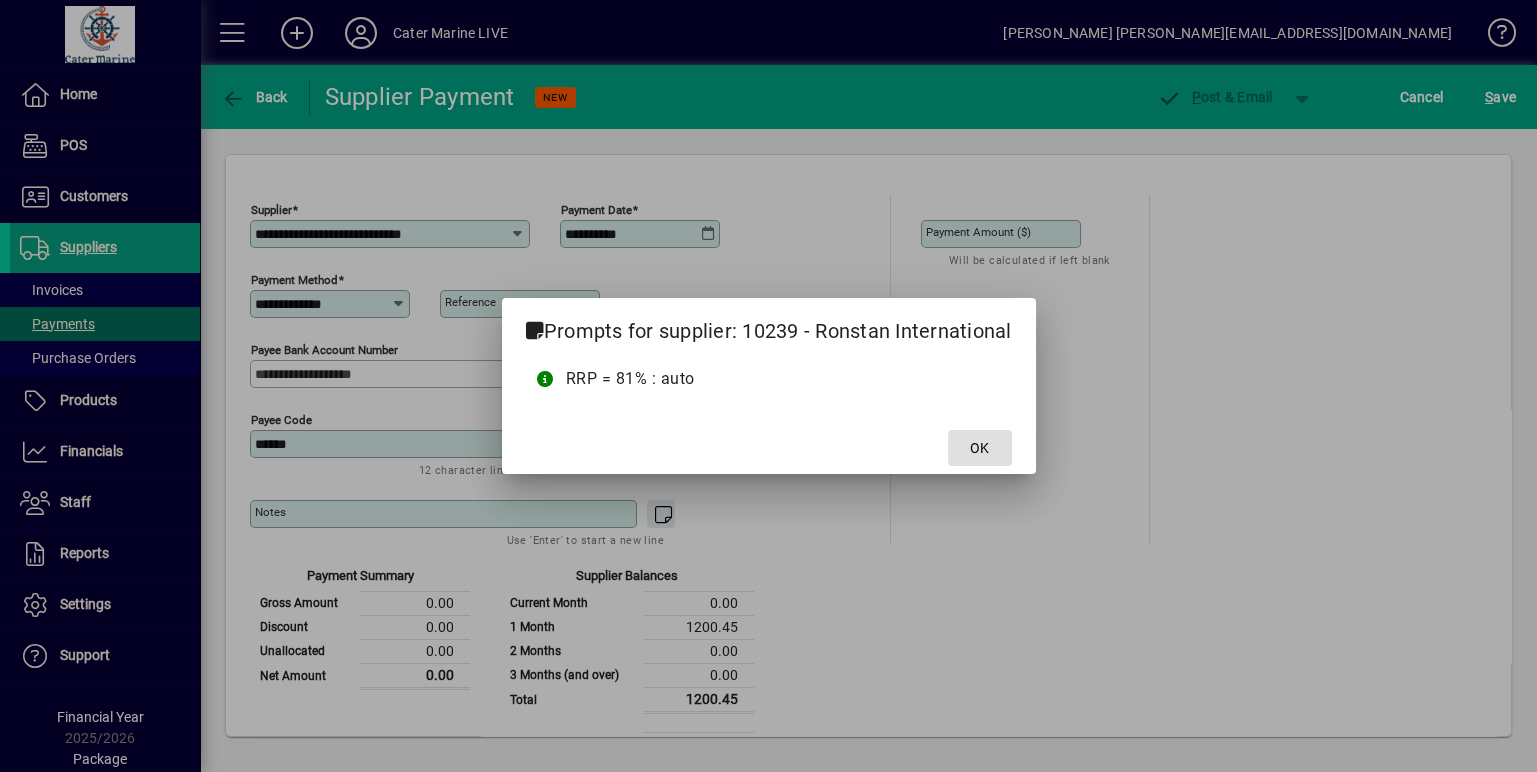 click on "OK" 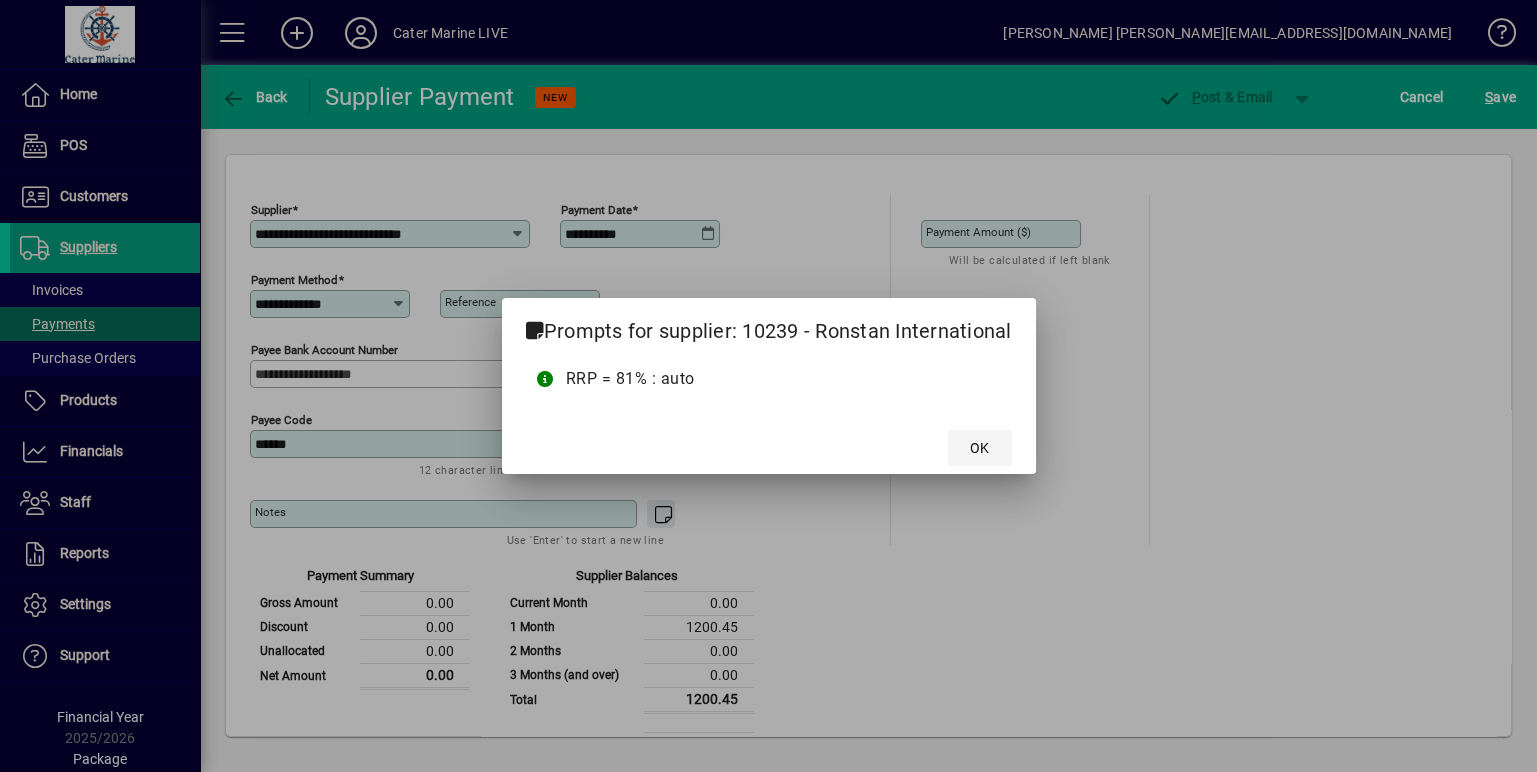 click on "OK" 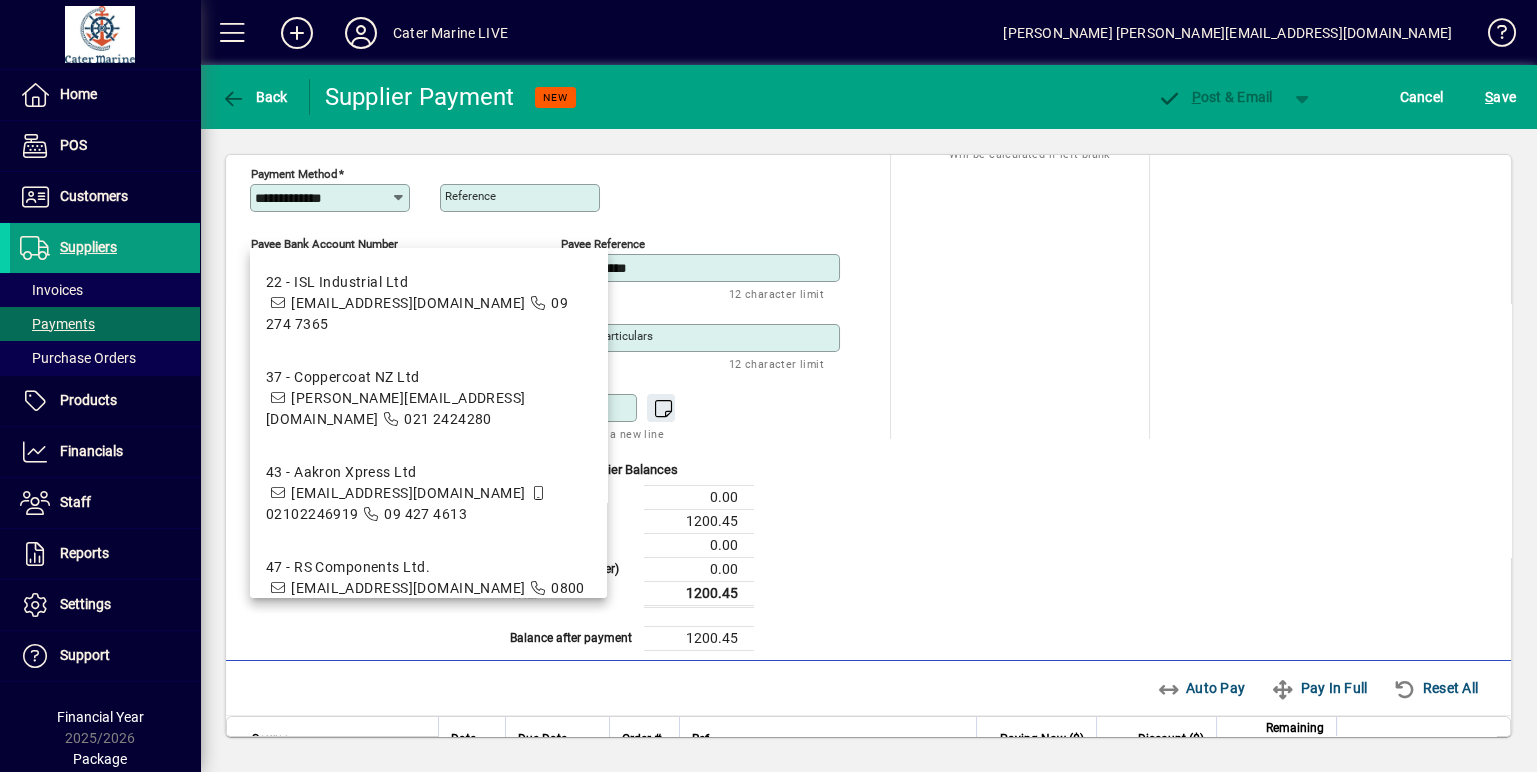 scroll, scrollTop: 183, scrollLeft: 0, axis: vertical 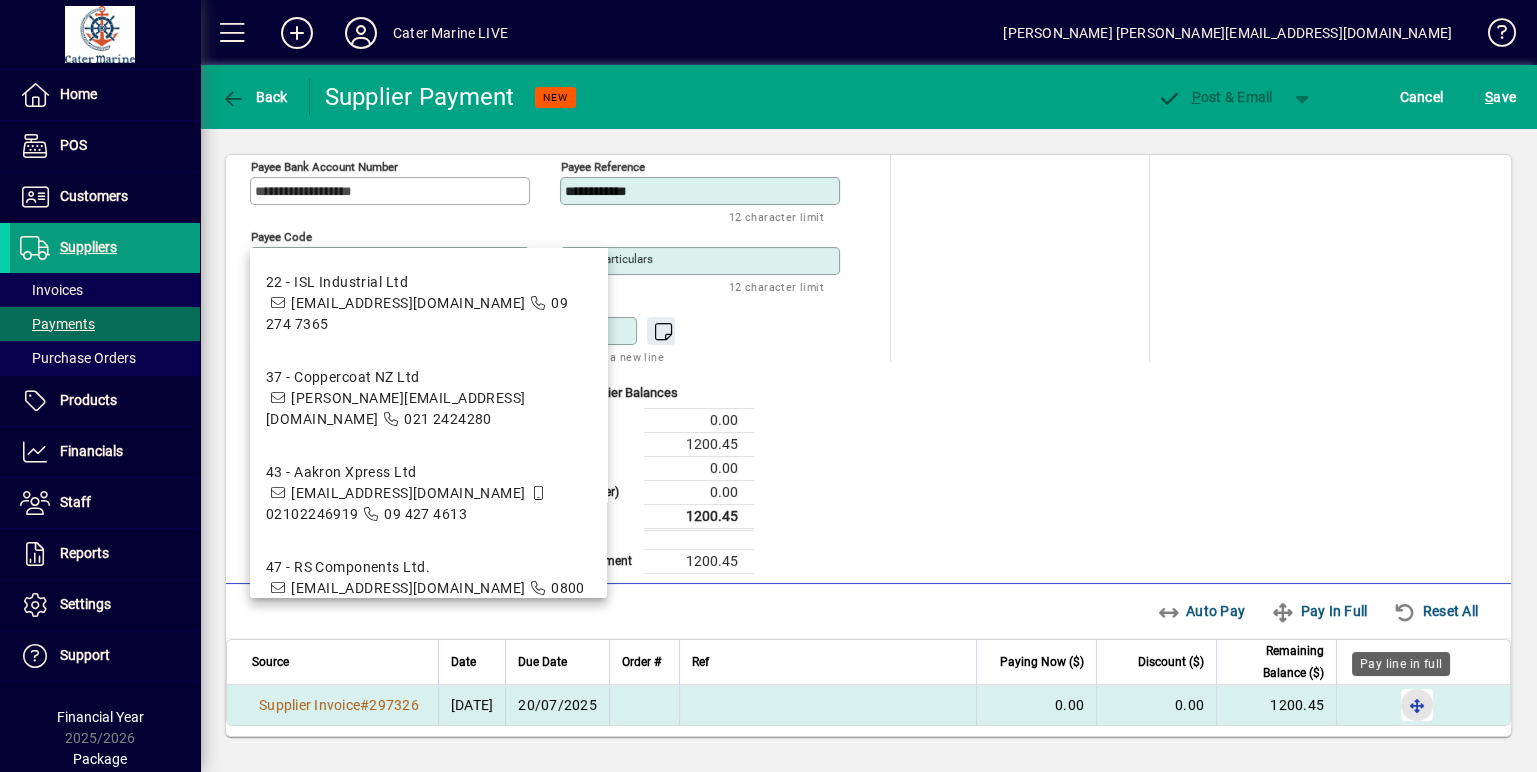click at bounding box center [1417, 705] 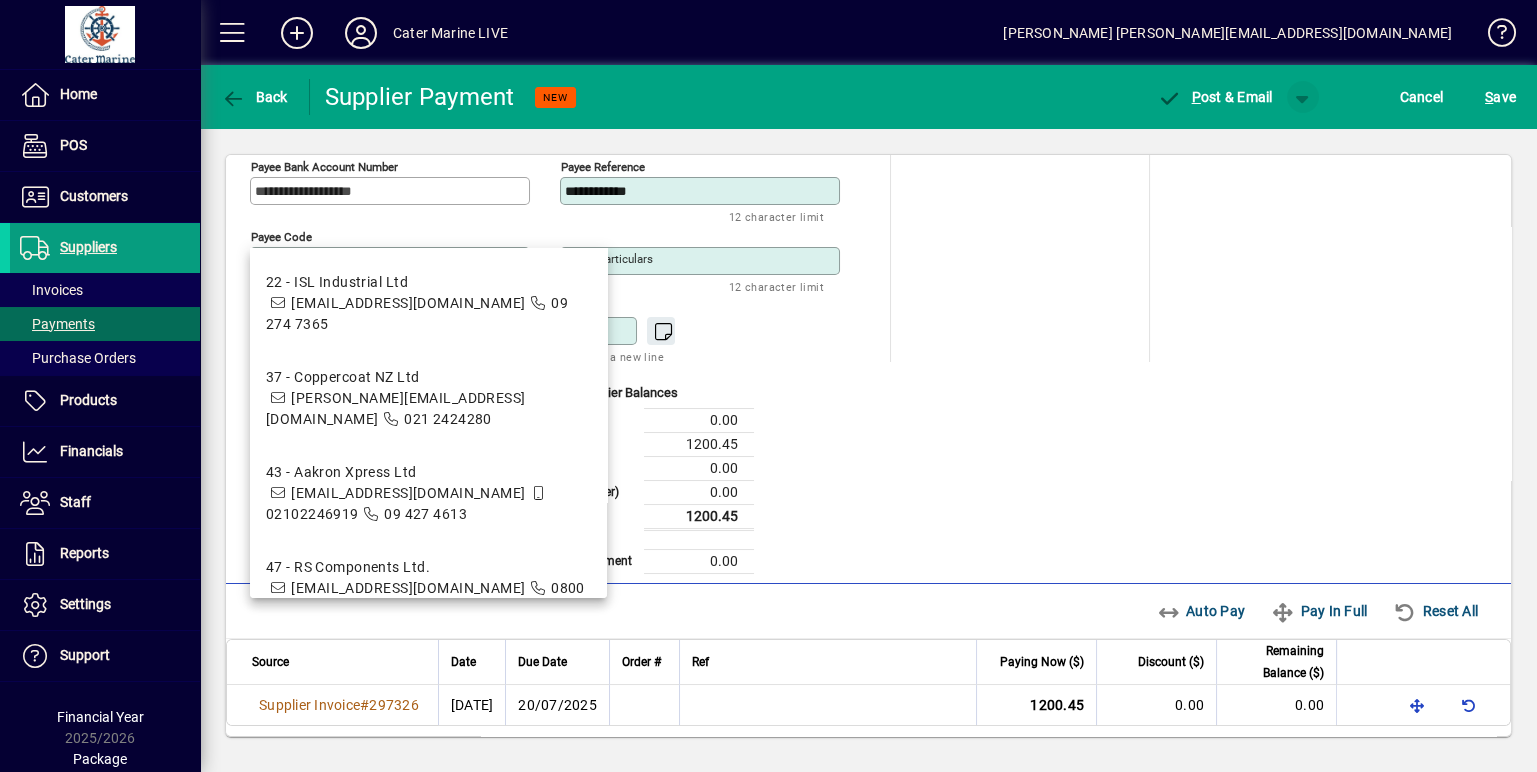 click 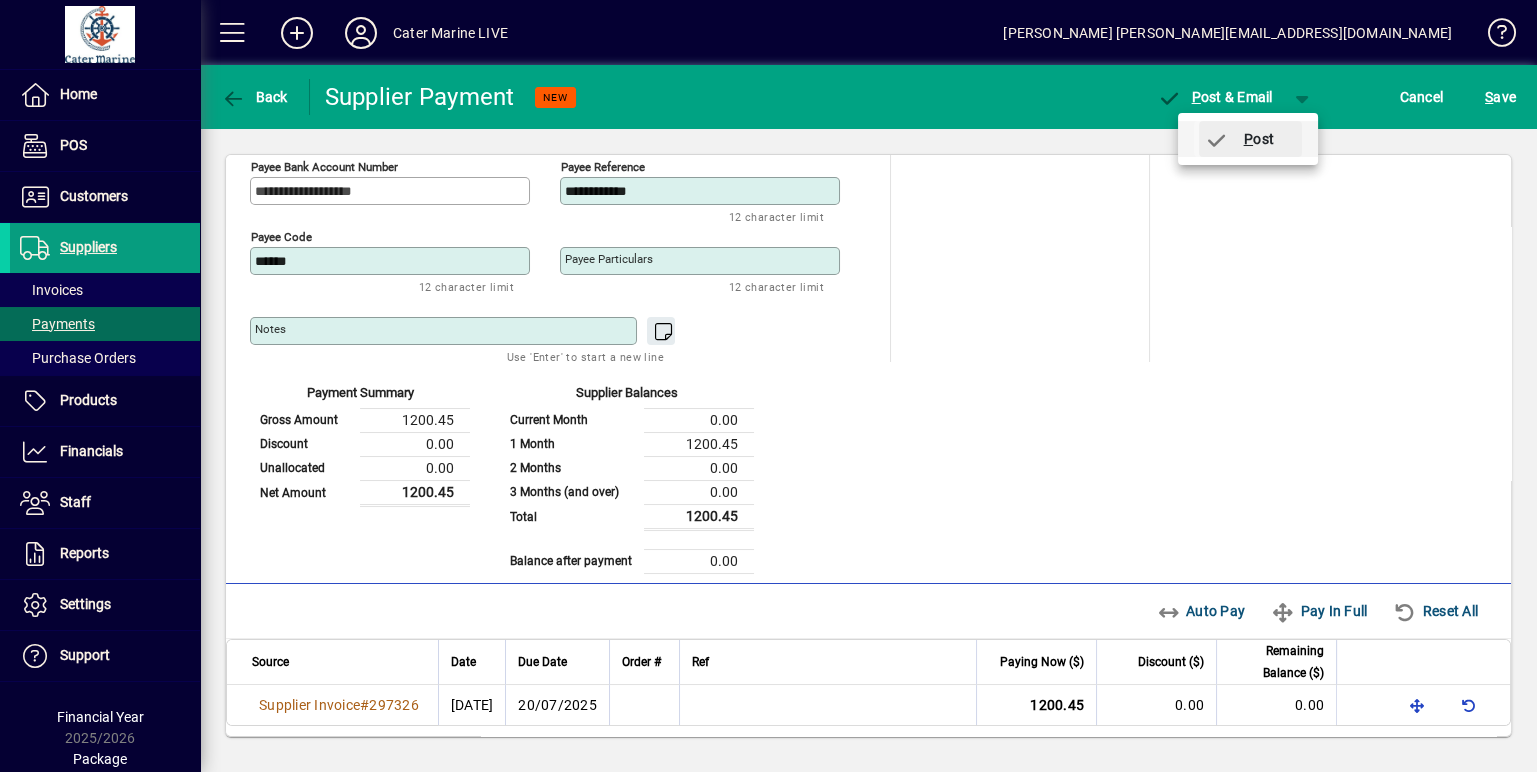 click on "P ost" at bounding box center (1239, 139) 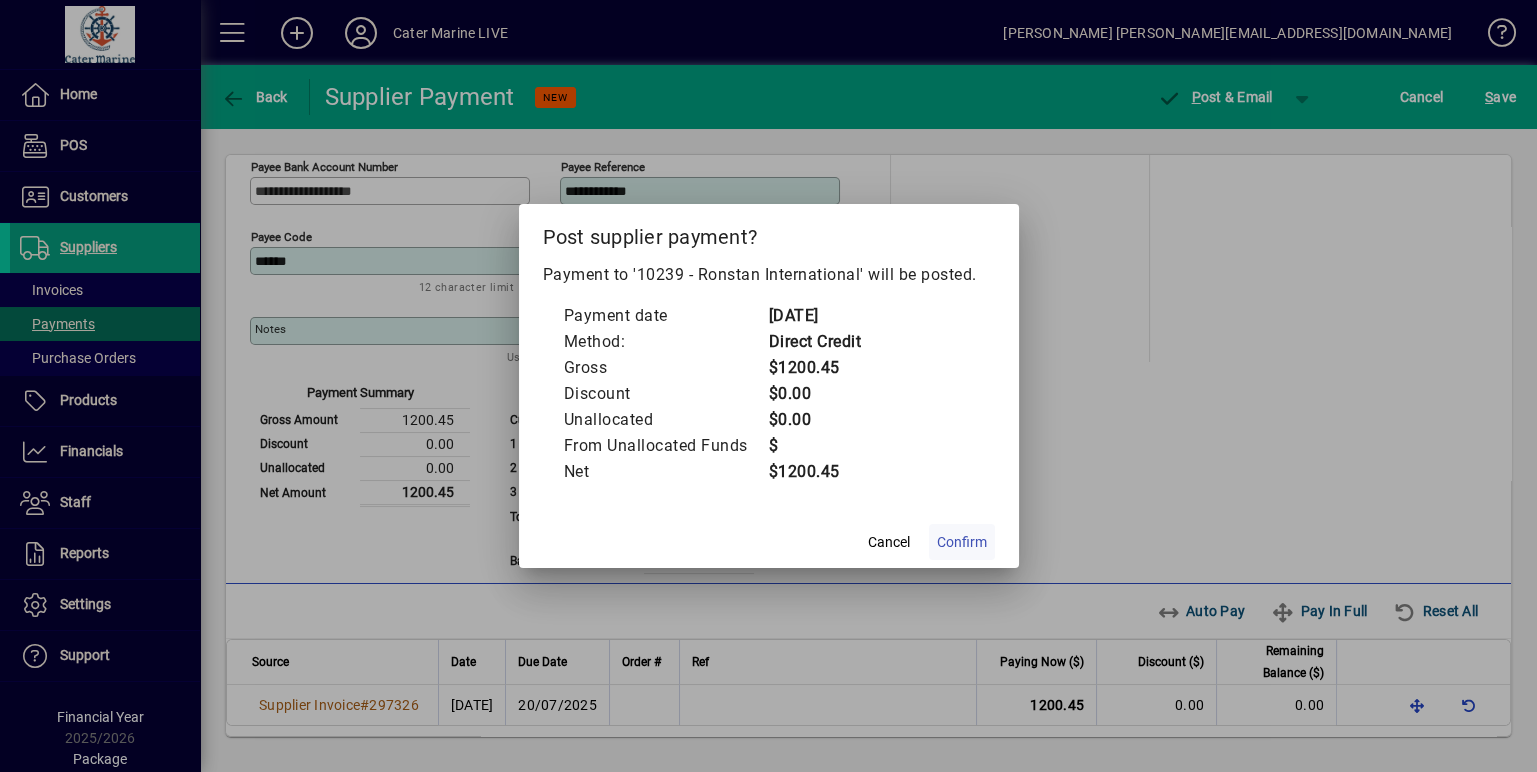 click on "Confirm" 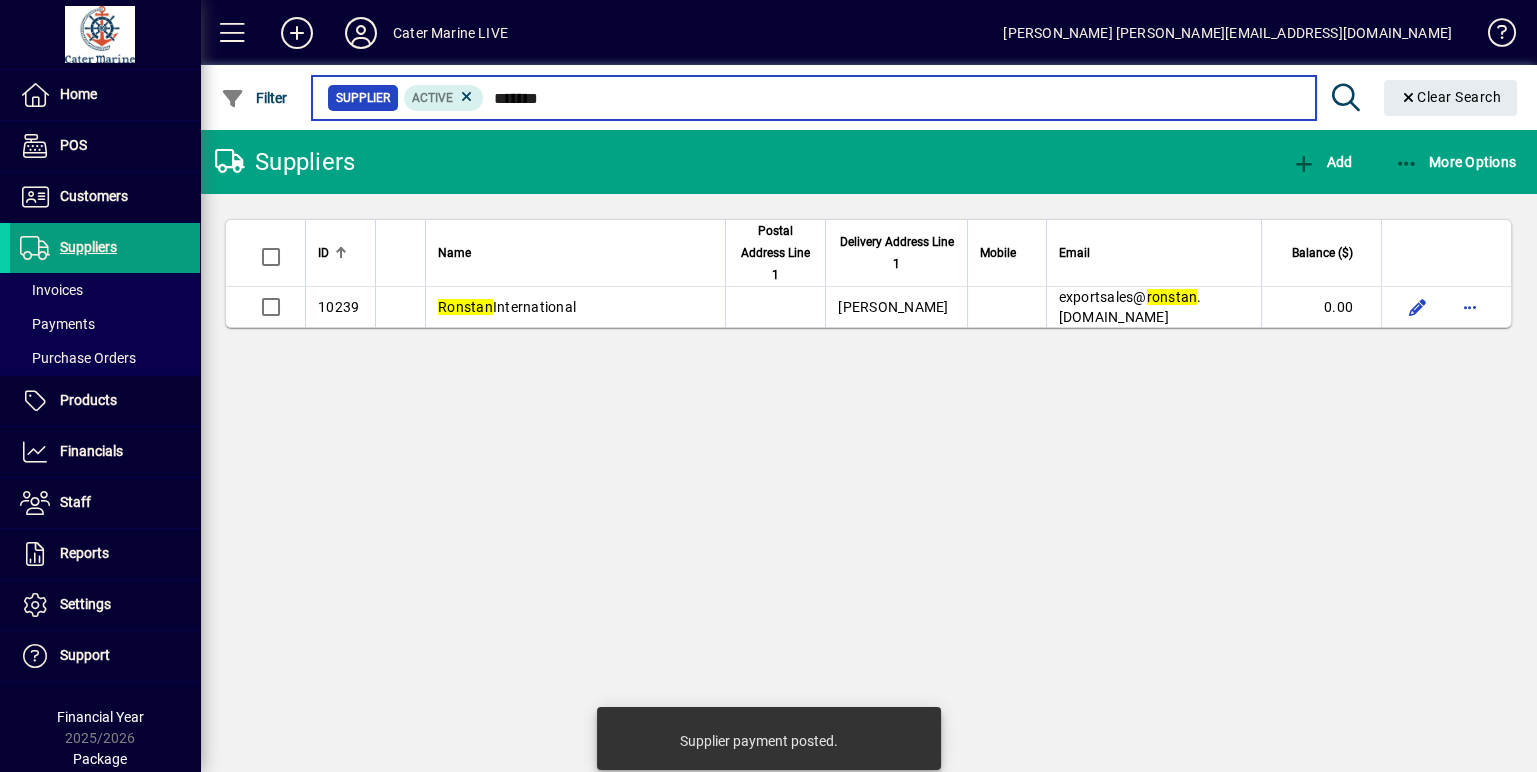 click on "*******" at bounding box center [891, 98] 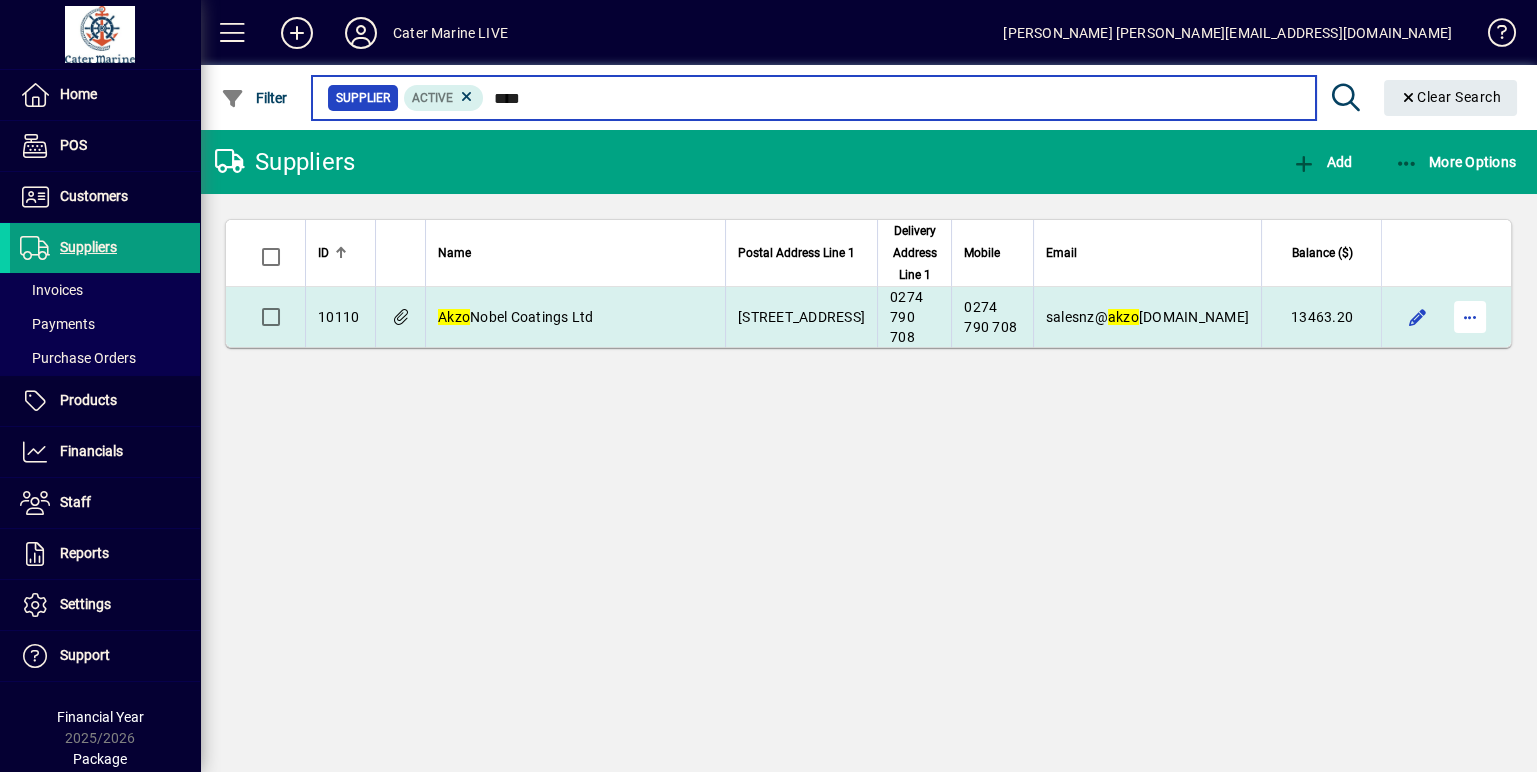 type on "****" 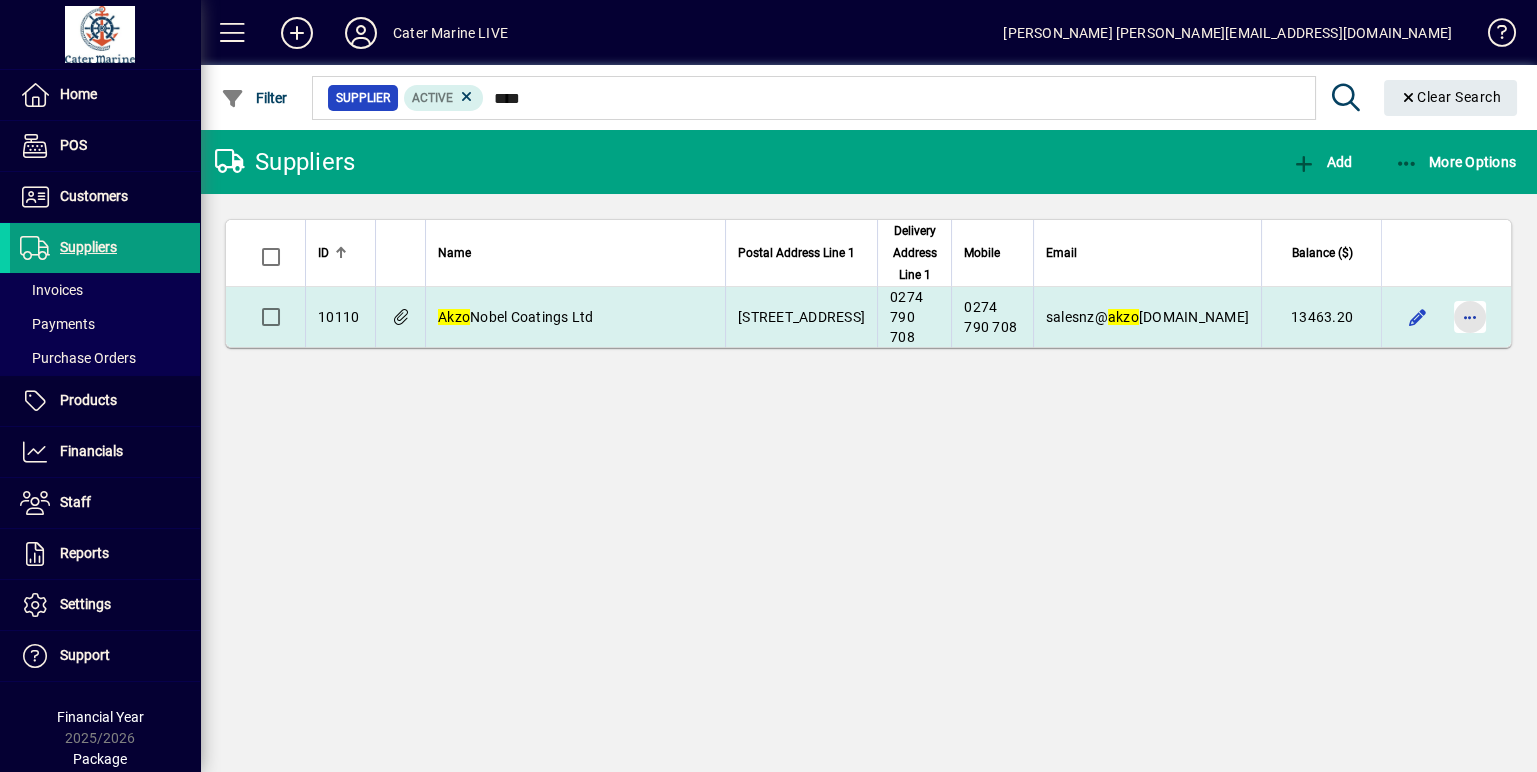 click at bounding box center (1470, 317) 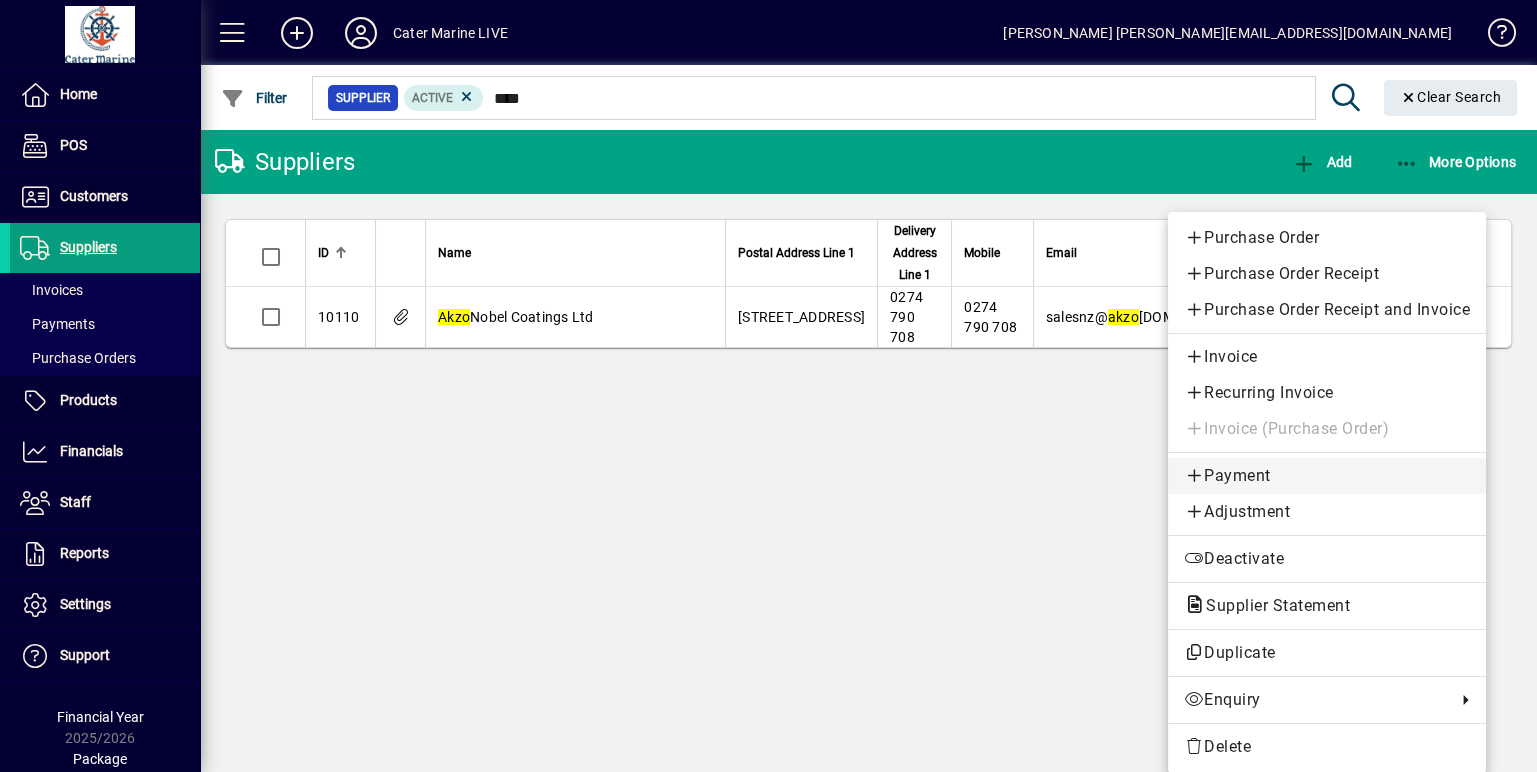 click on "Payment" at bounding box center [1327, 476] 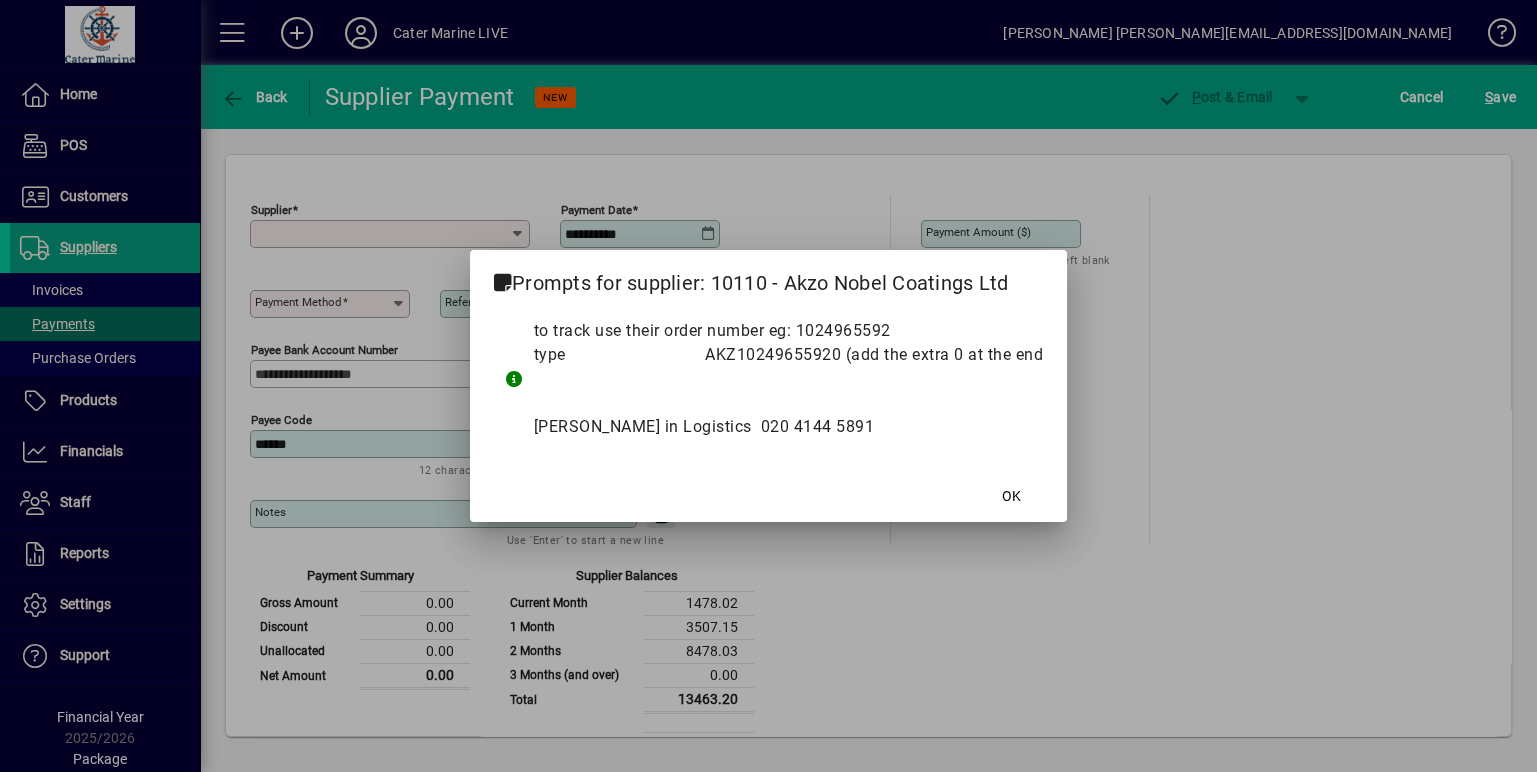 type on "**********" 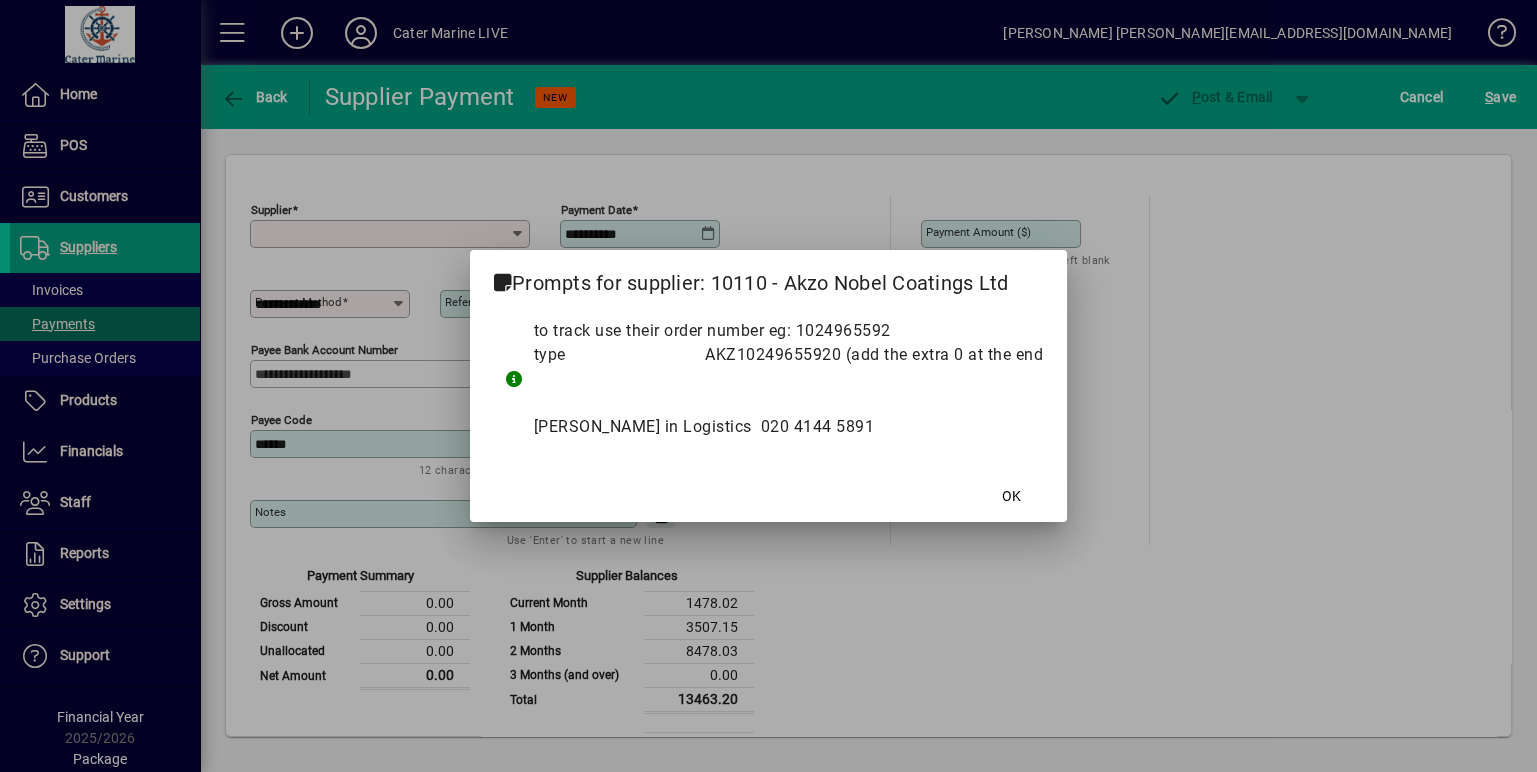 type on "**********" 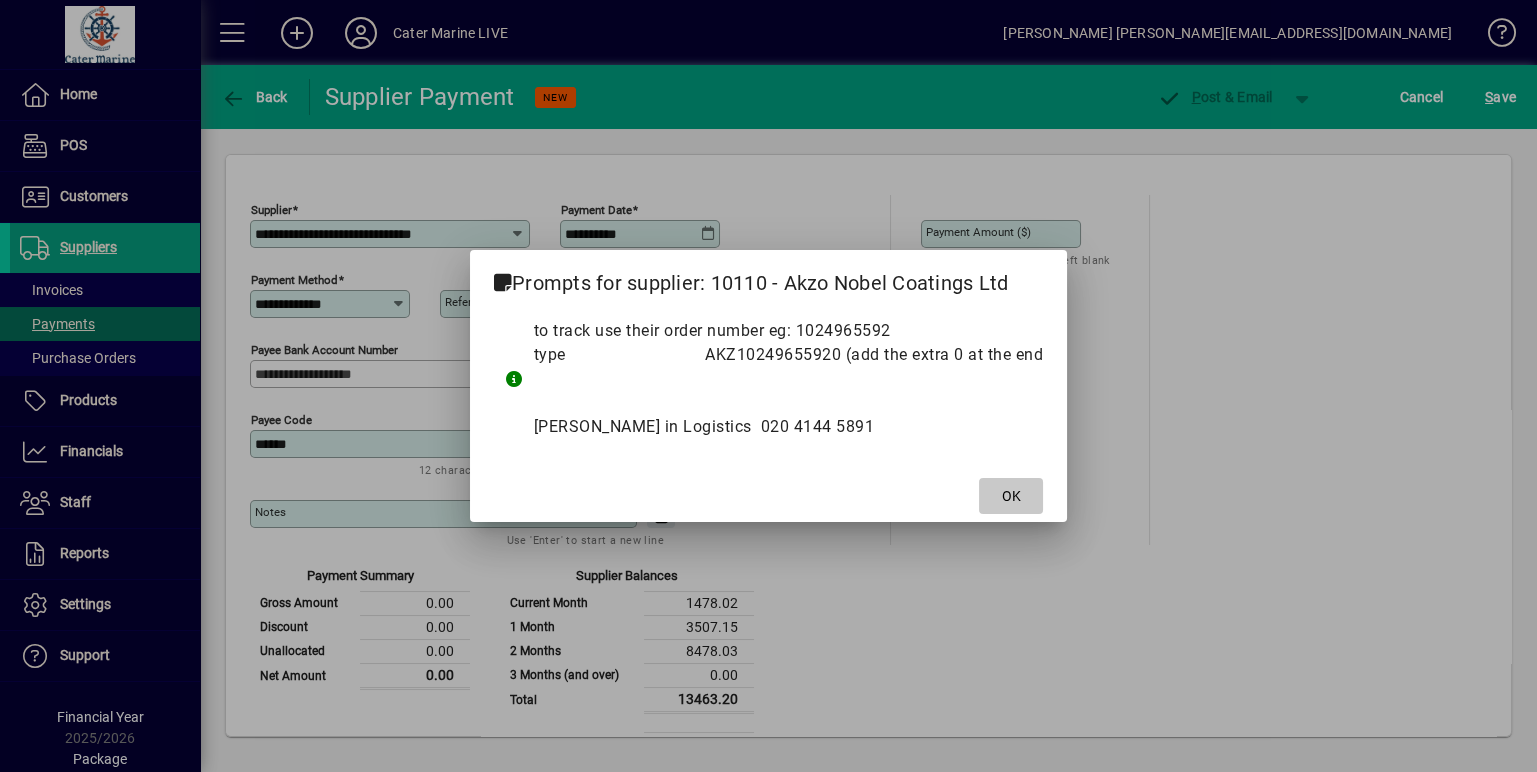 click on "OK" 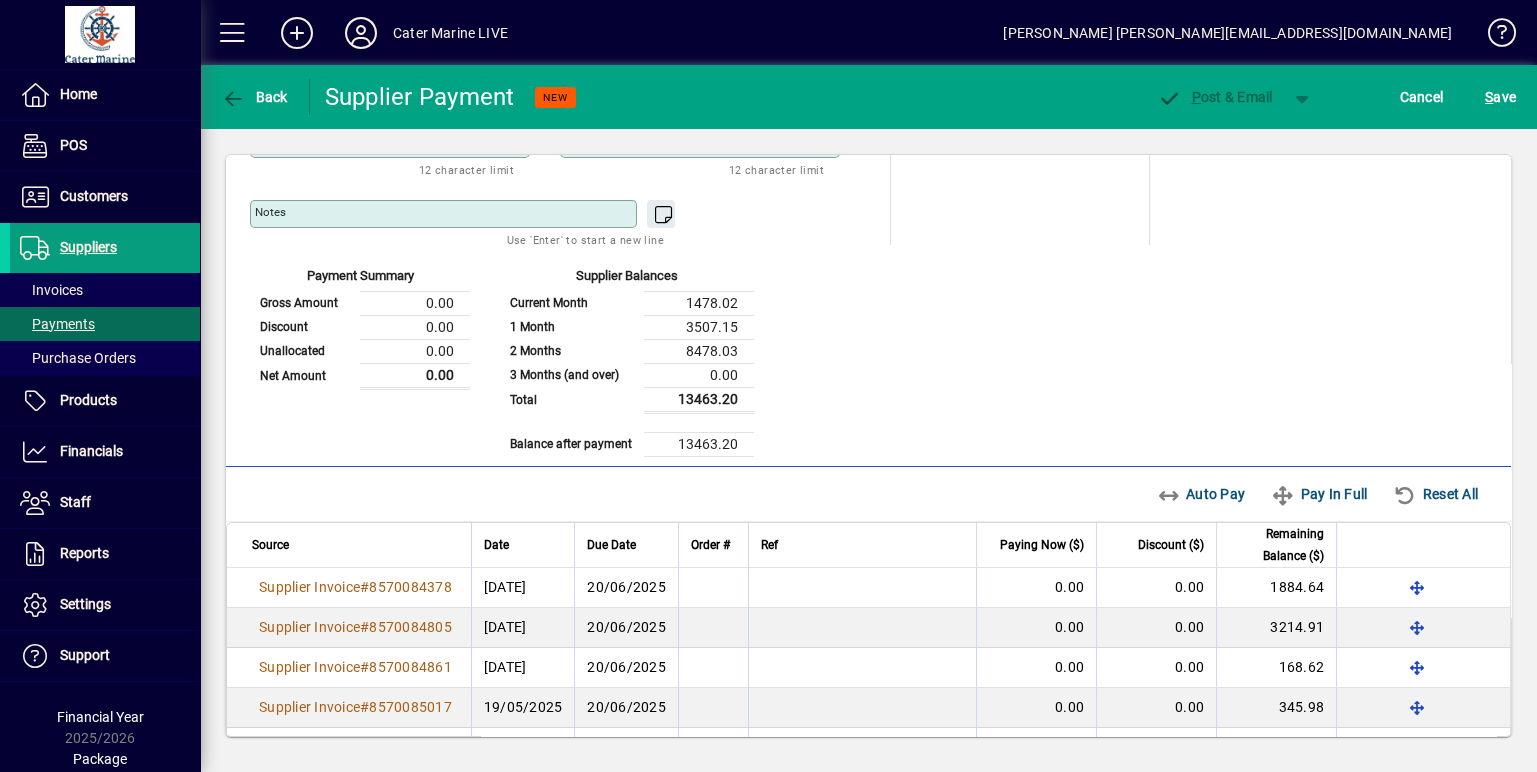 scroll, scrollTop: 333, scrollLeft: 0, axis: vertical 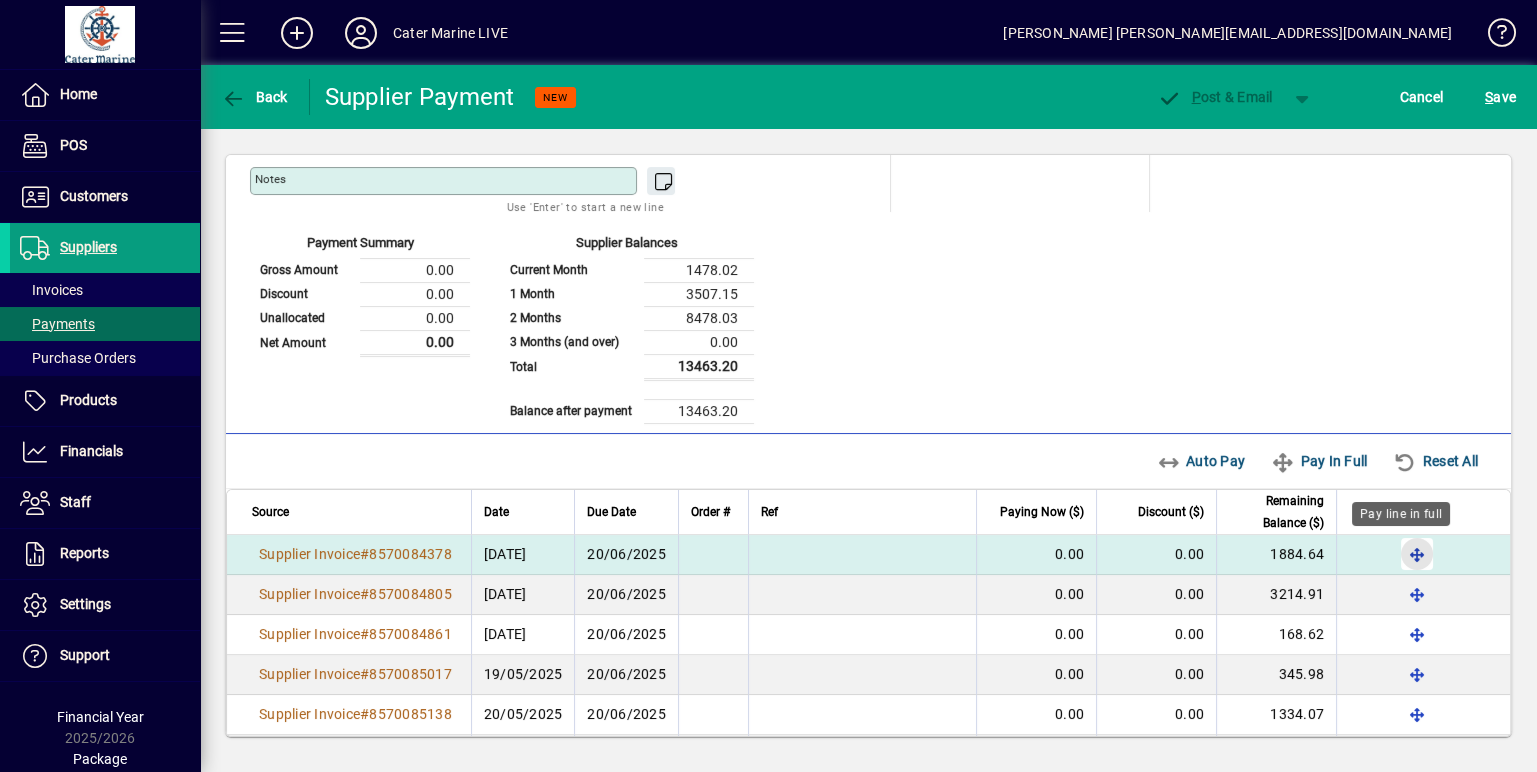 click at bounding box center [1417, 554] 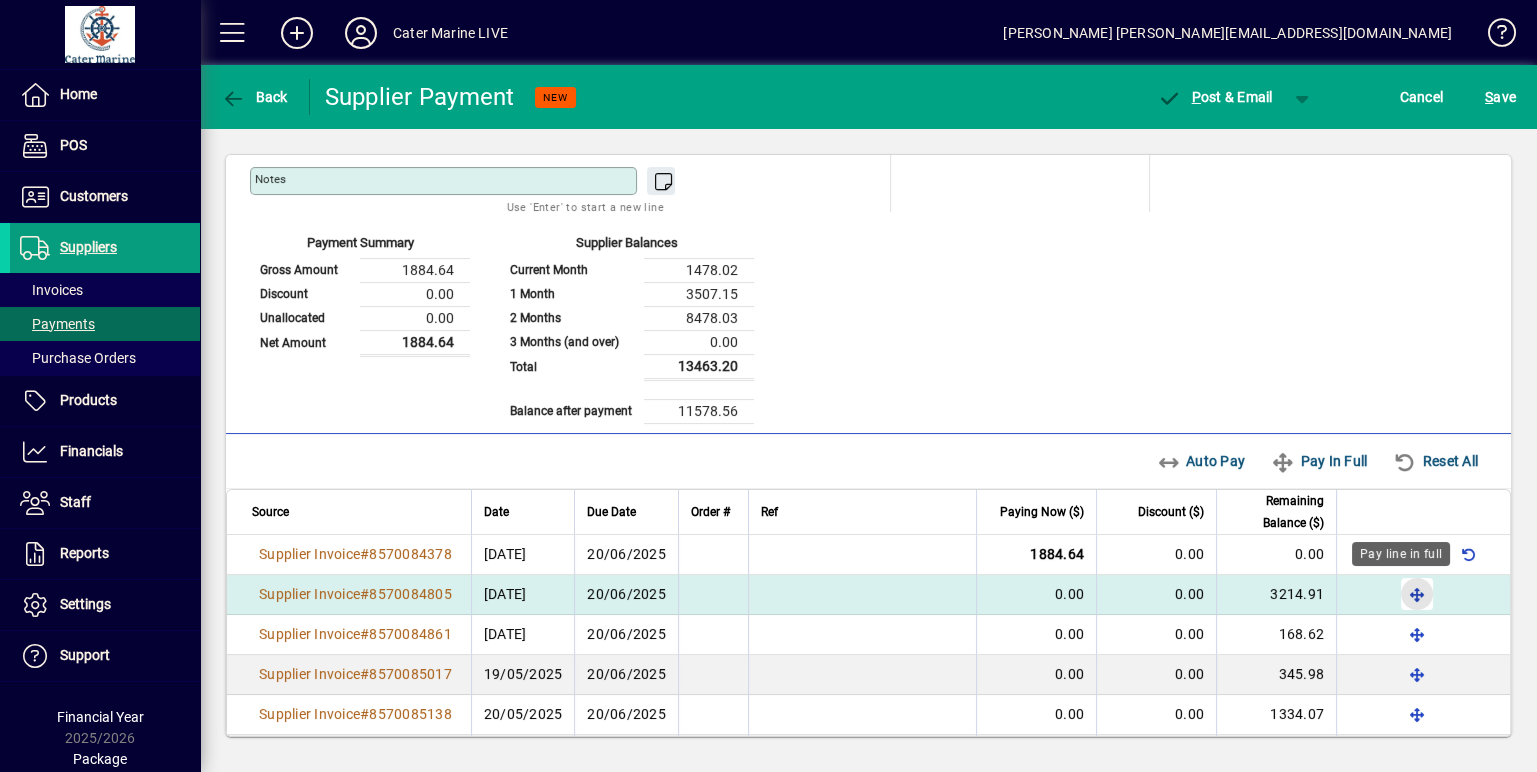 click at bounding box center (1417, 594) 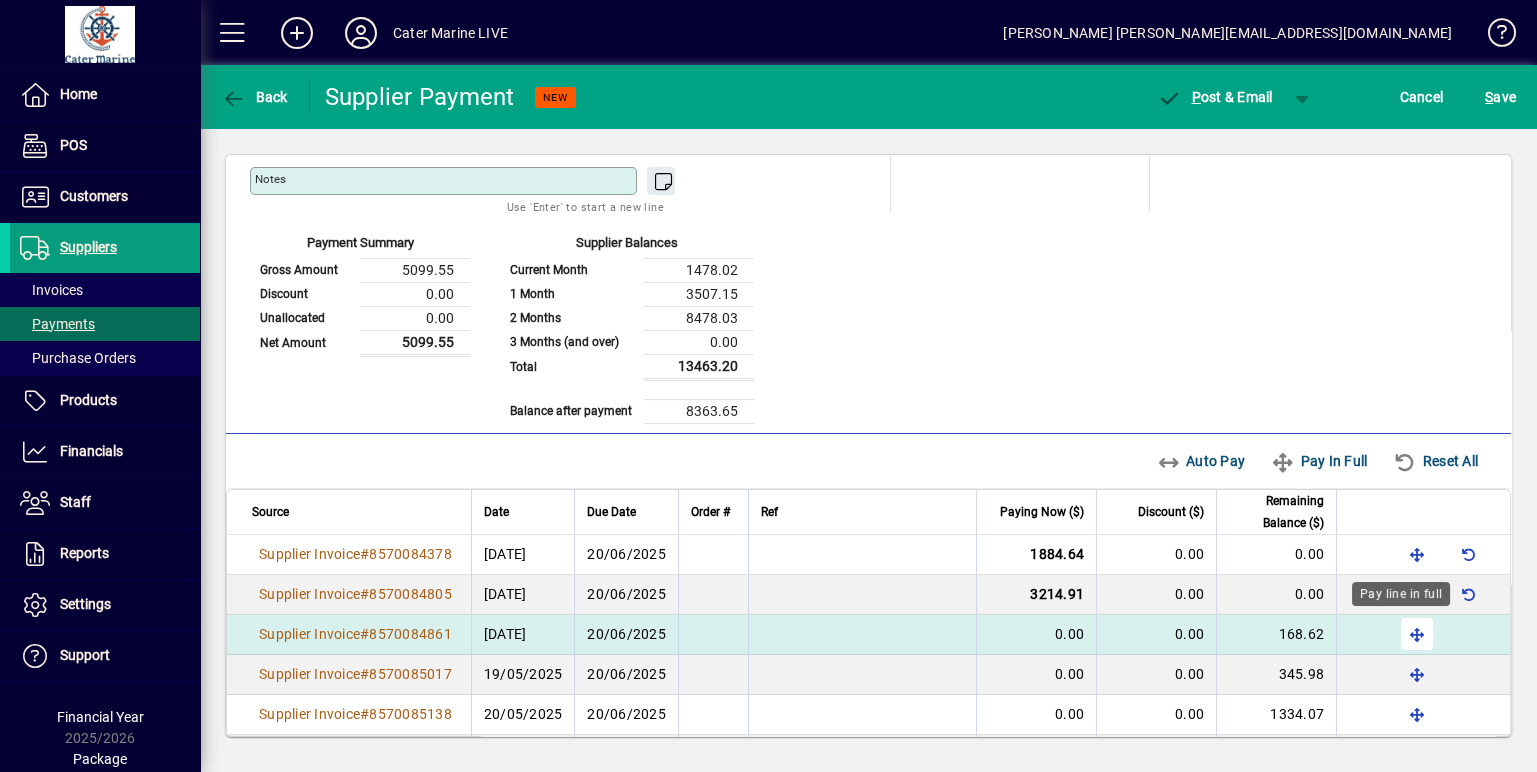 click at bounding box center (1417, 634) 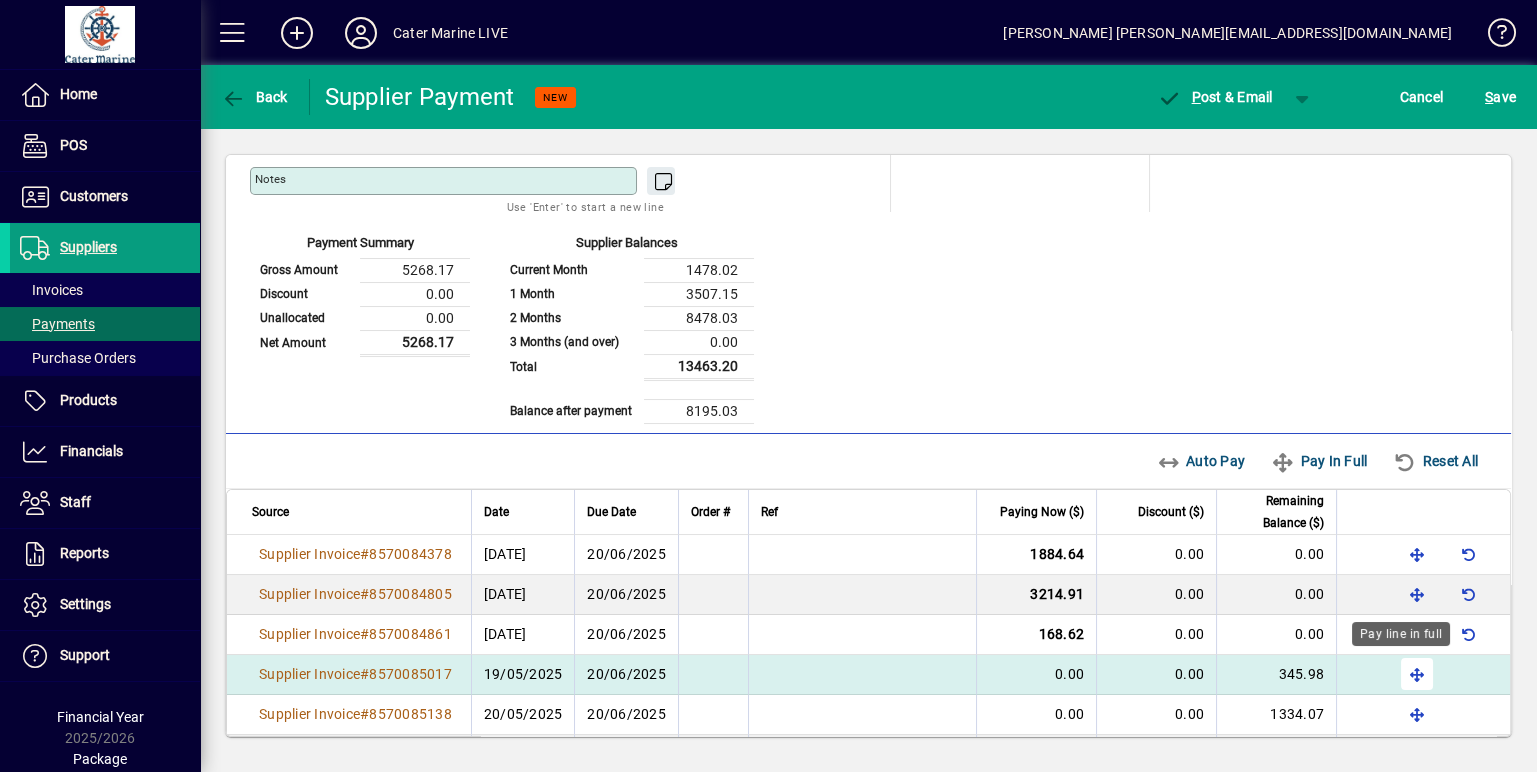 click at bounding box center [1417, 674] 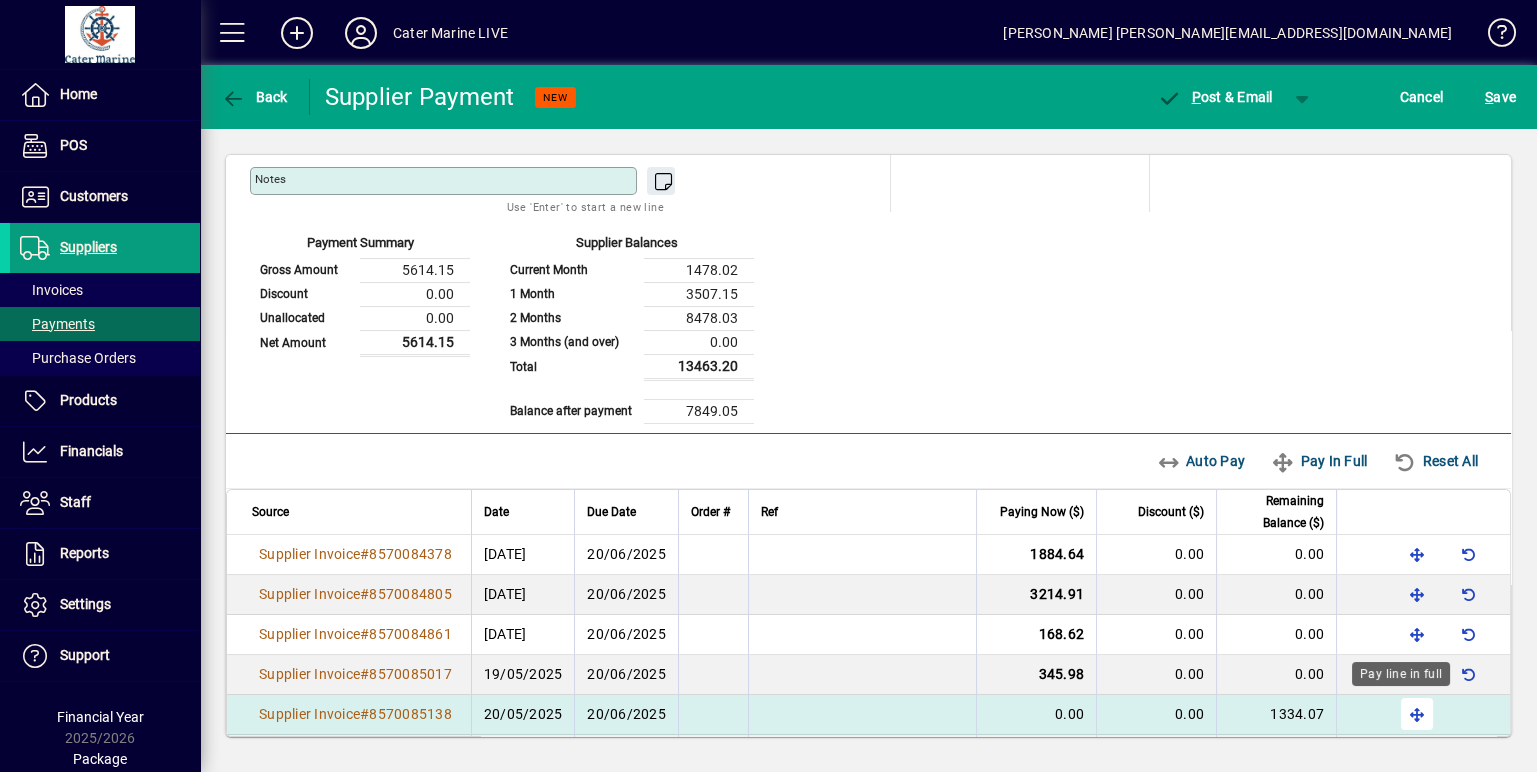 click at bounding box center [1417, 714] 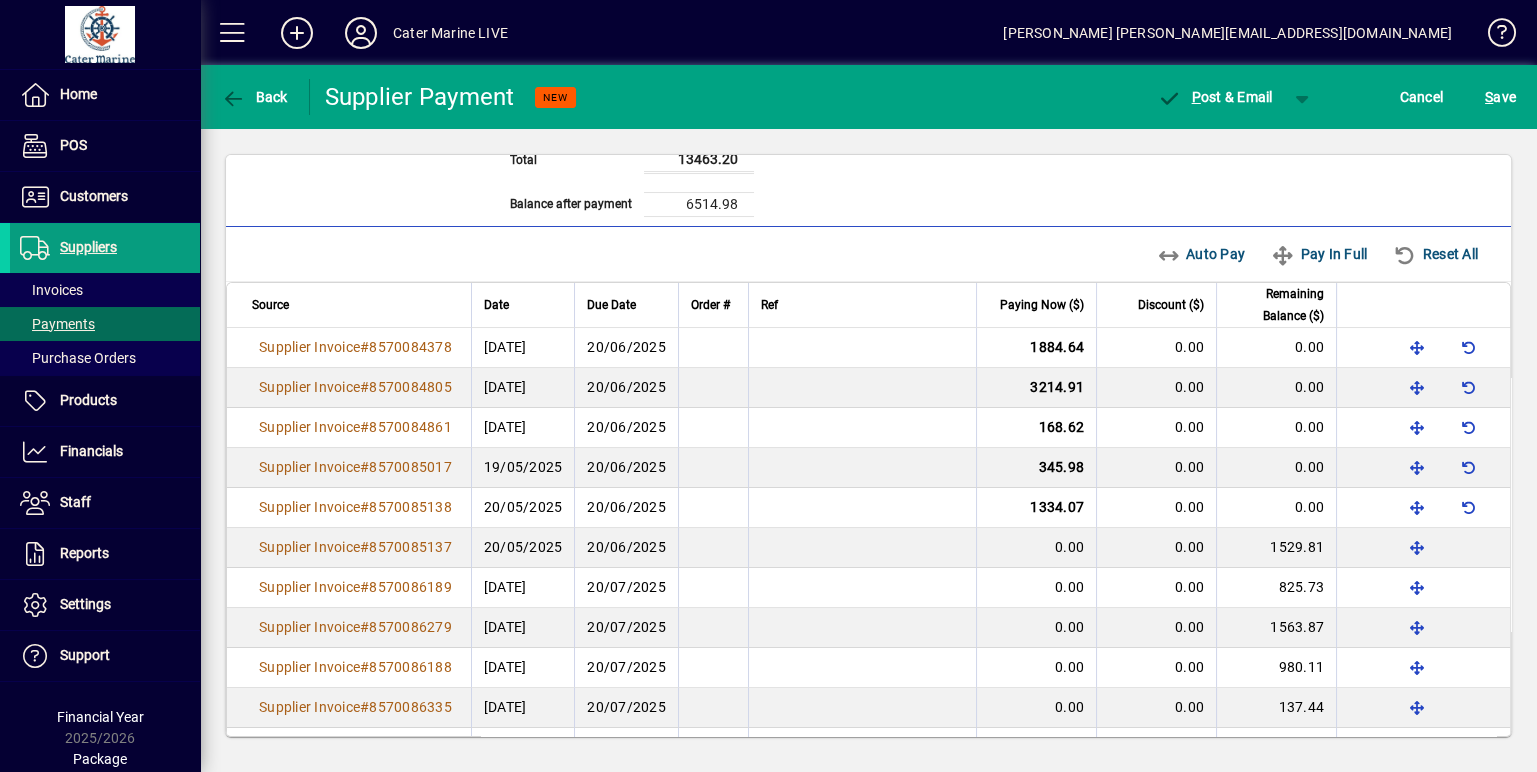 scroll, scrollTop: 555, scrollLeft: 0, axis: vertical 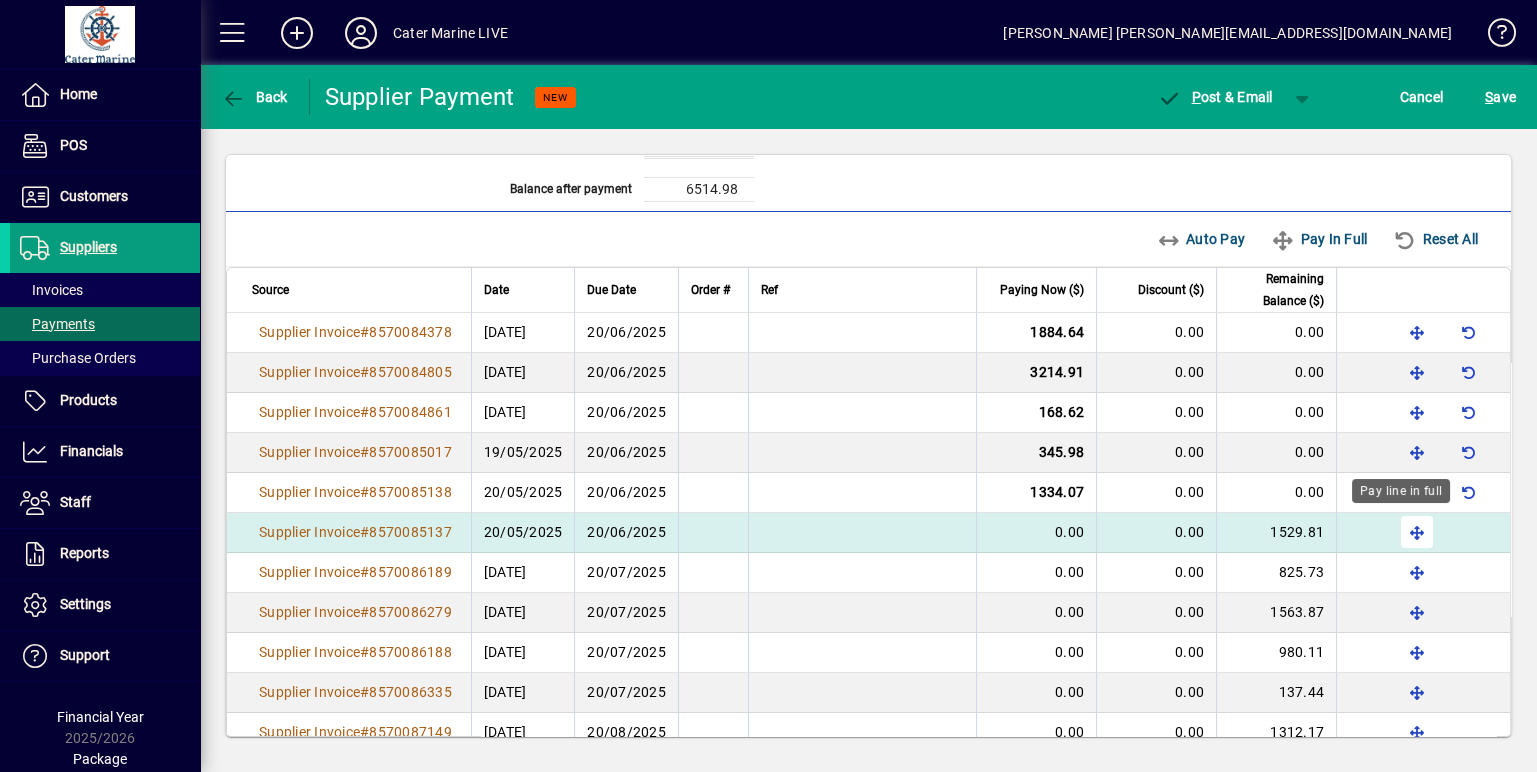 click at bounding box center [1417, 532] 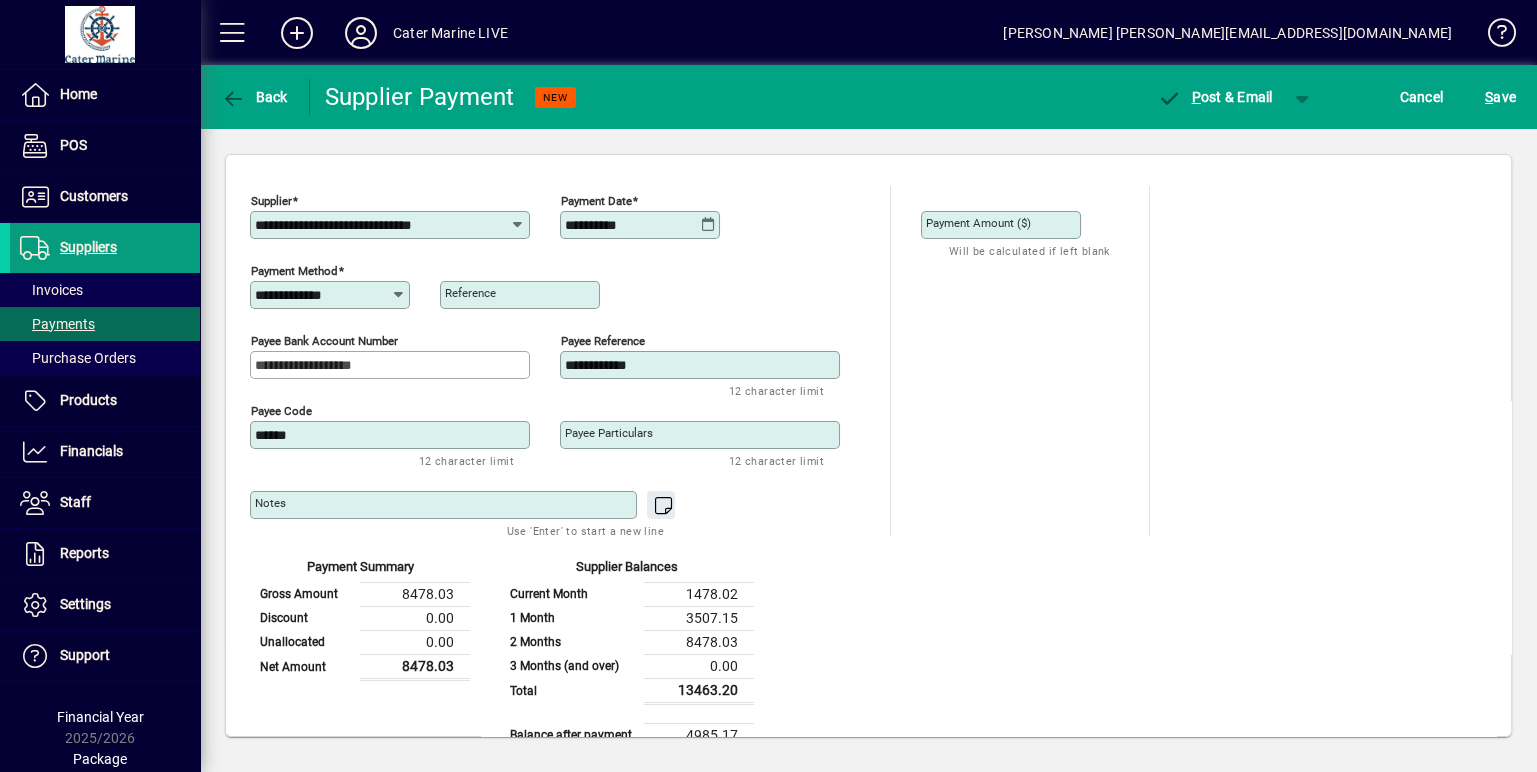 scroll, scrollTop: 0, scrollLeft: 0, axis: both 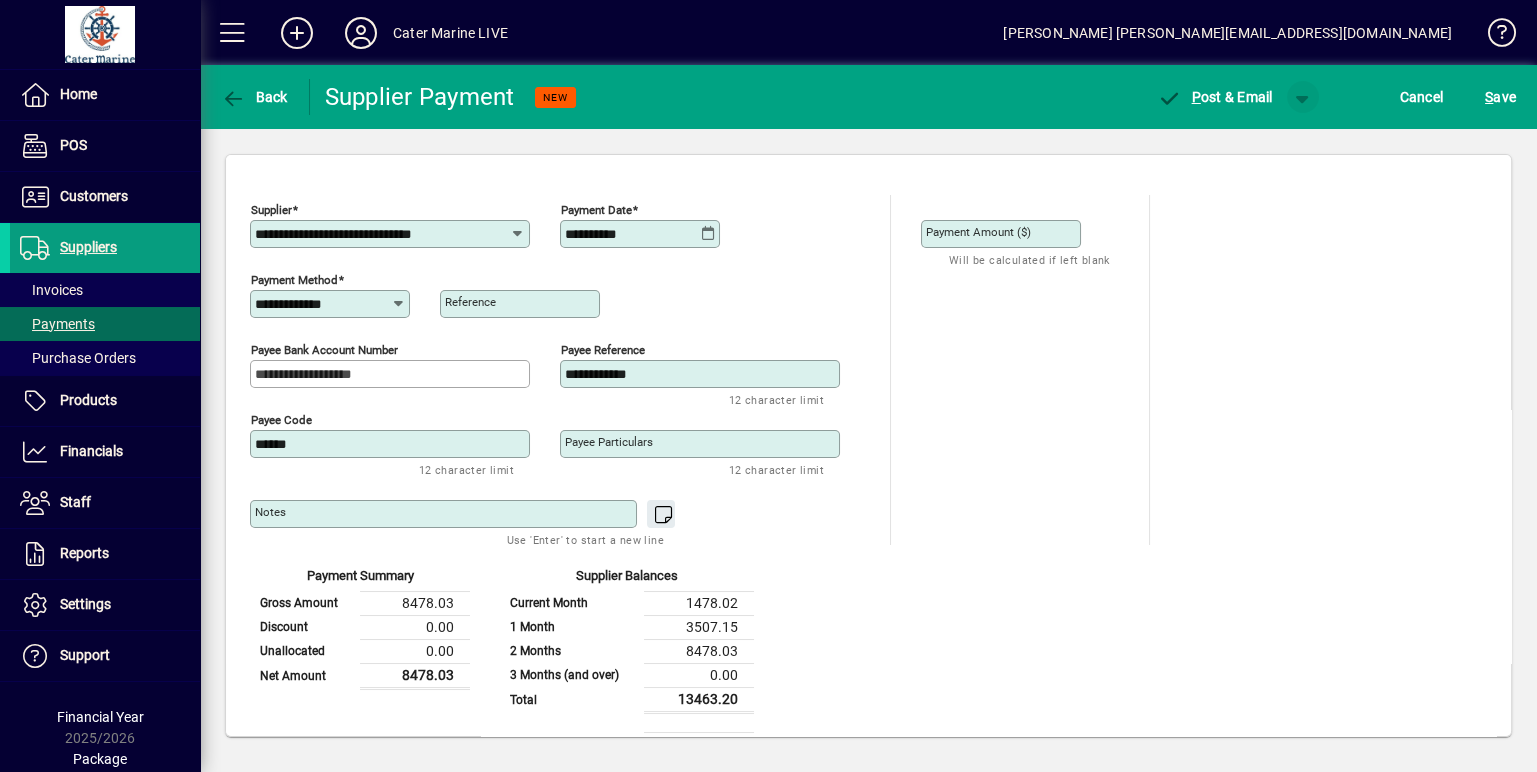 click 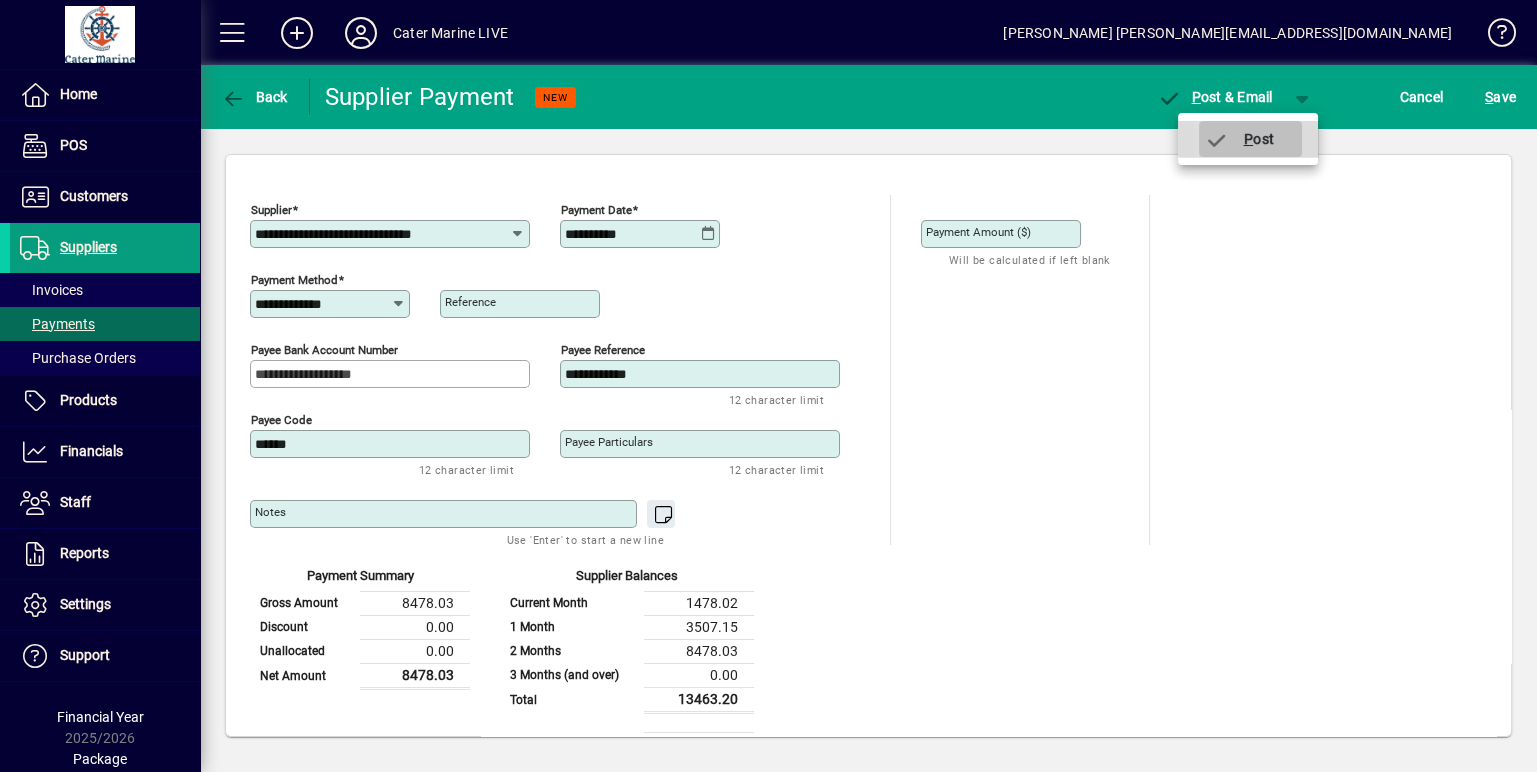 click on "P ost" at bounding box center [1239, 139] 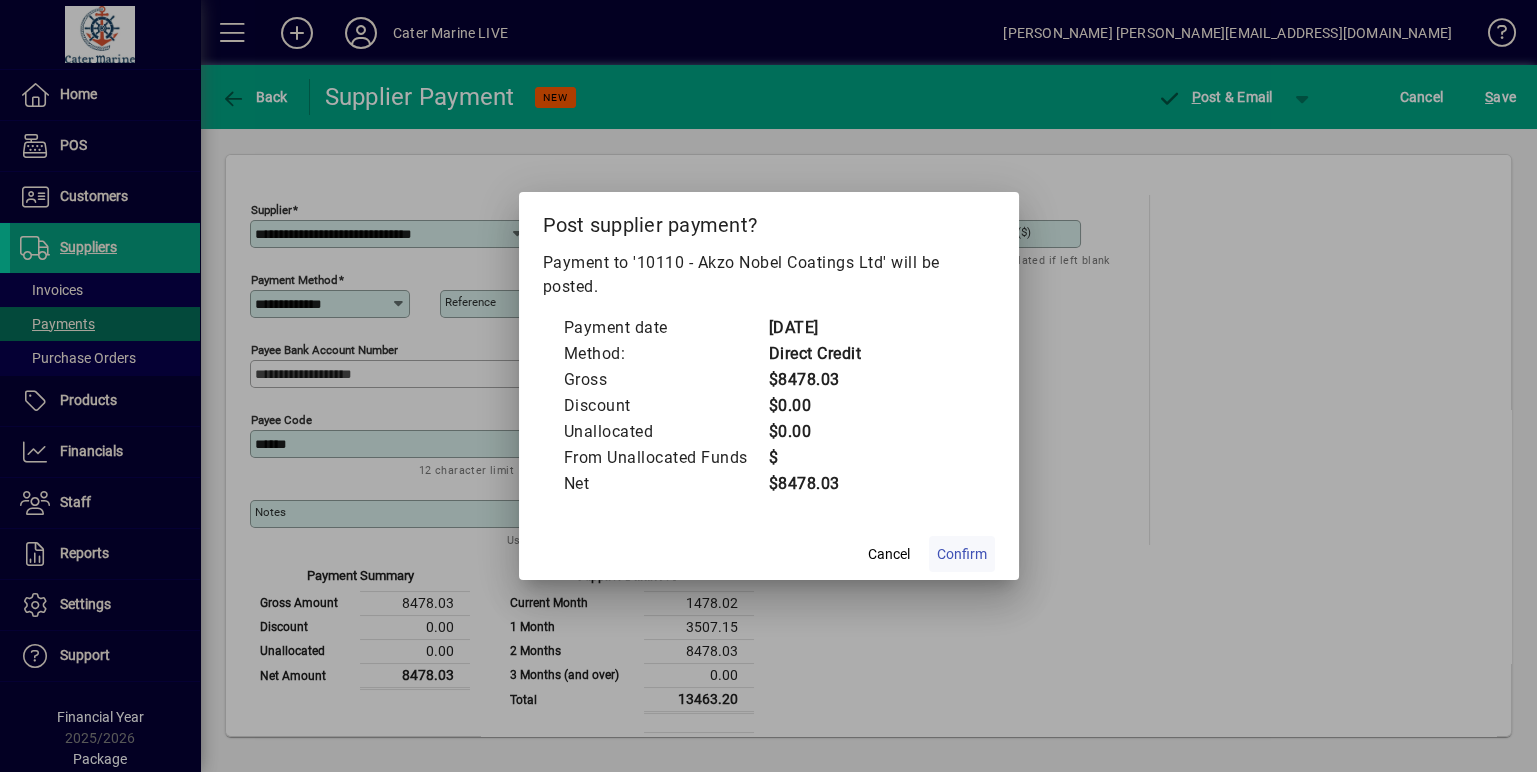 click on "Confirm" 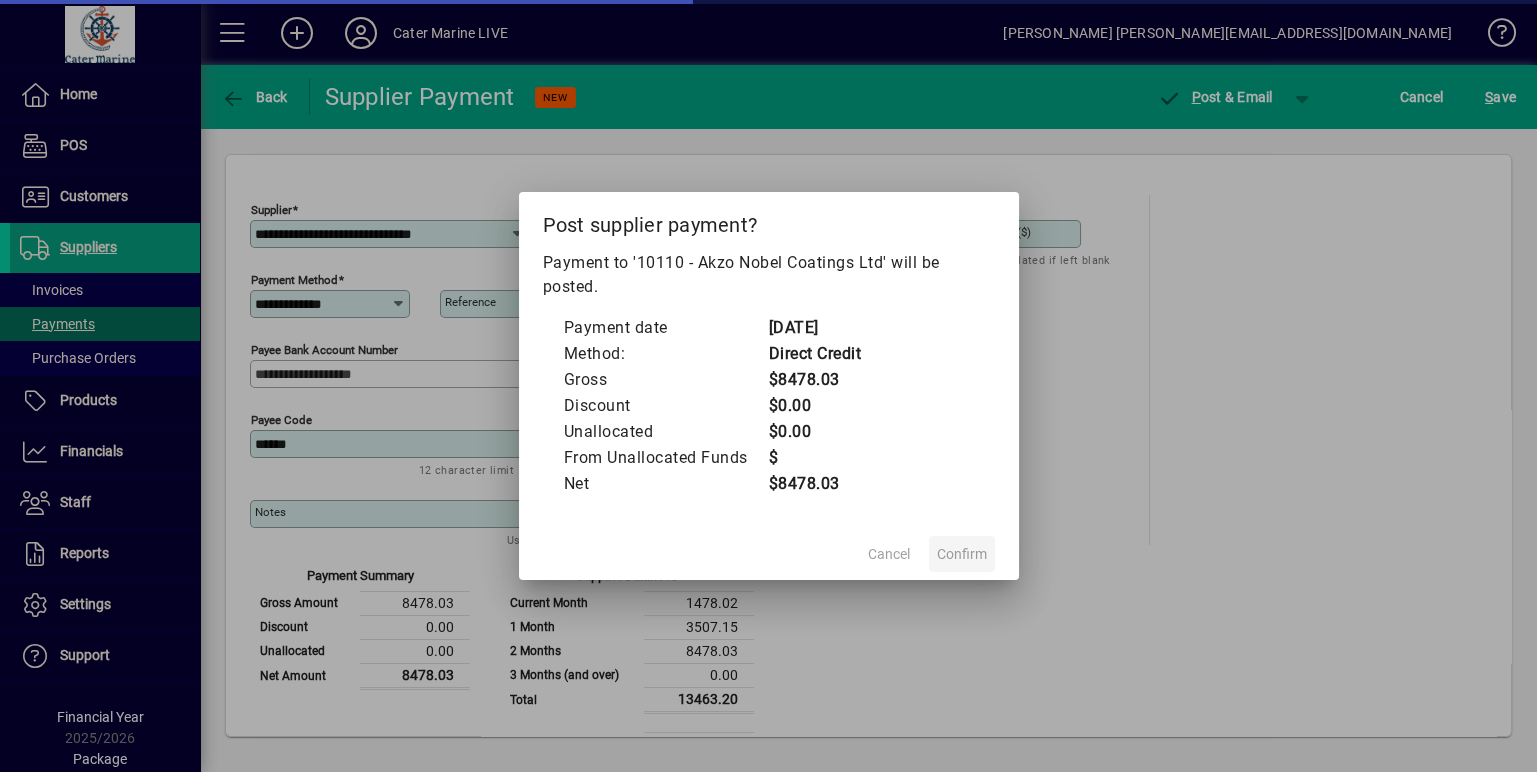 type on "****" 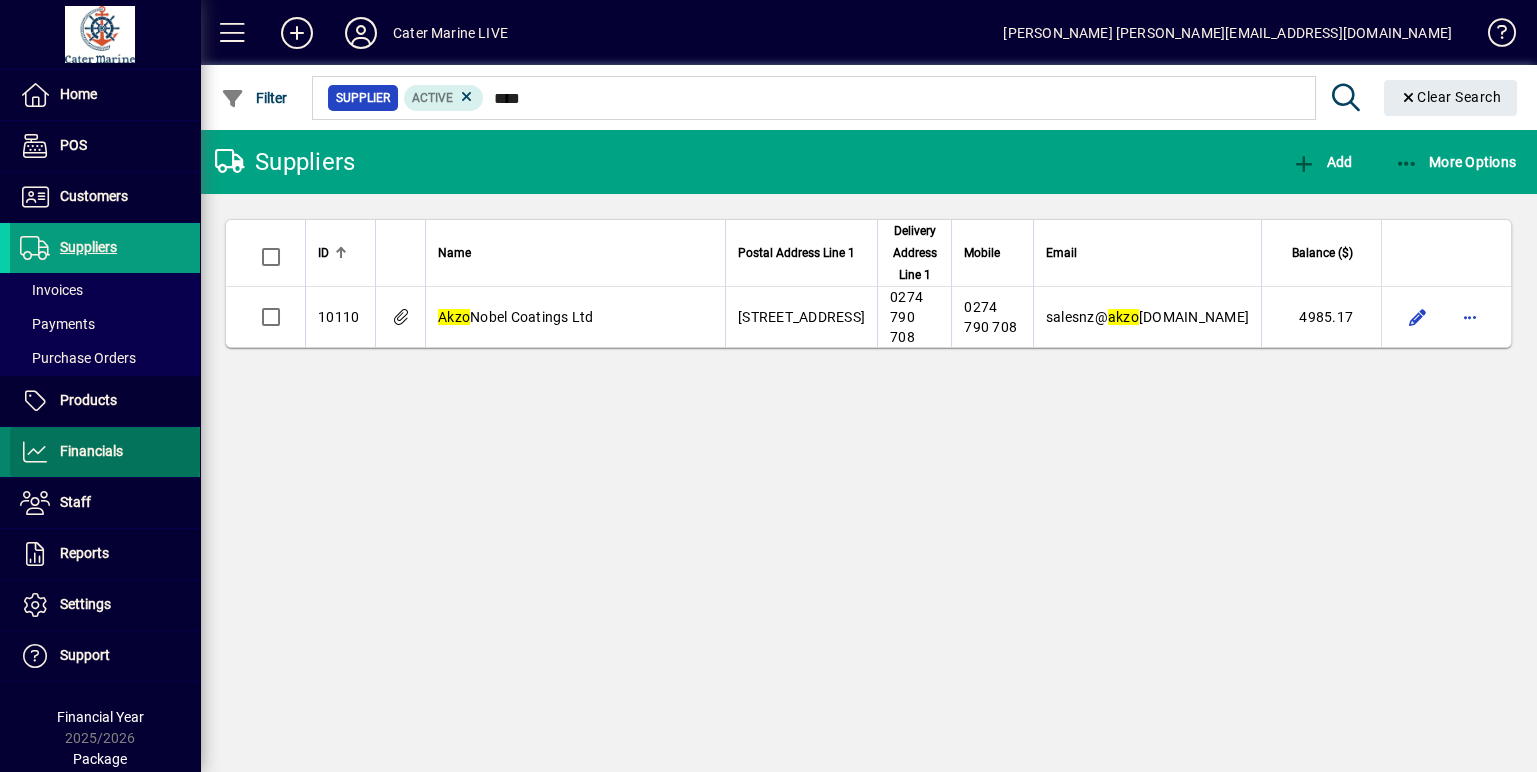 click on "Financials" at bounding box center [91, 451] 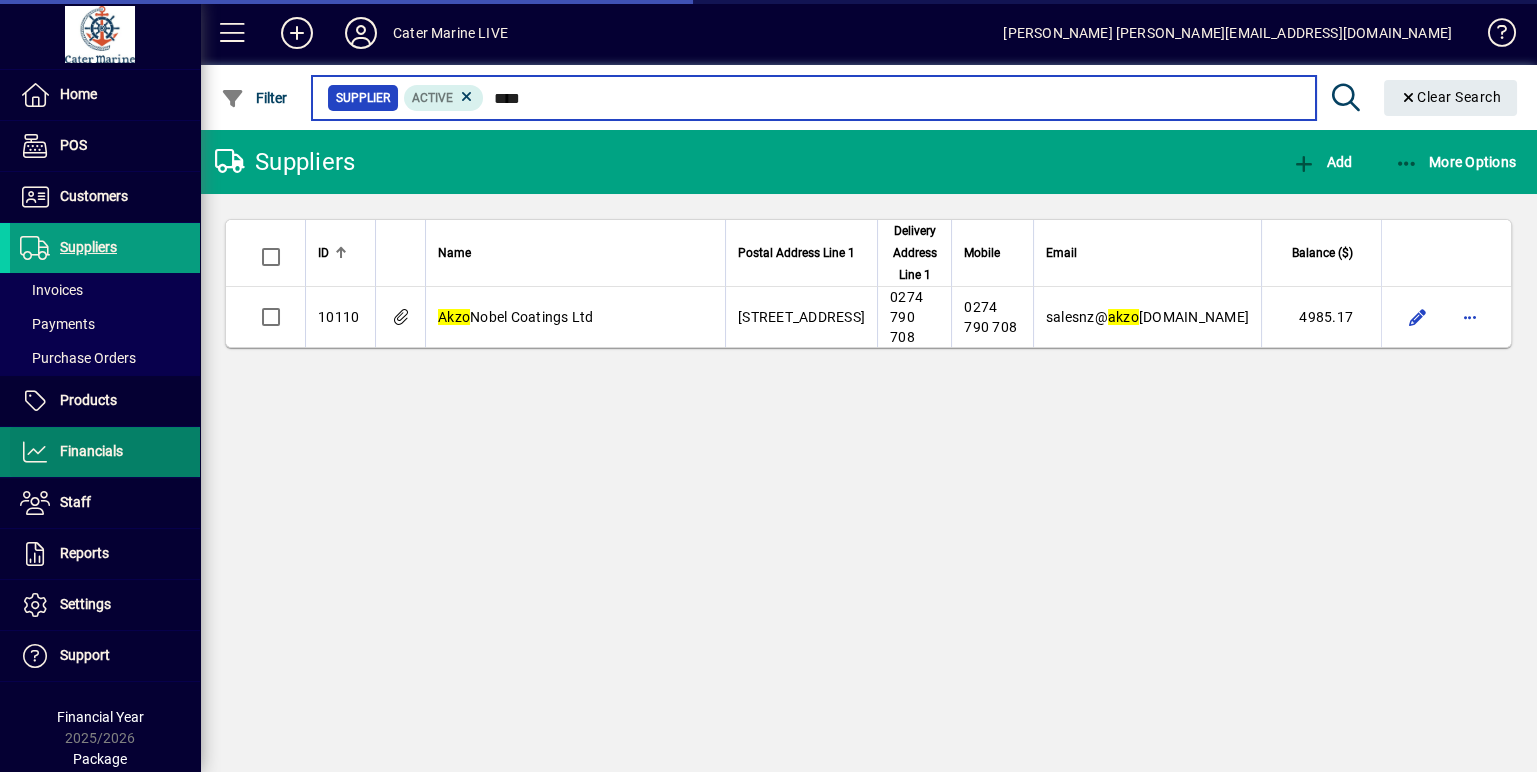 type 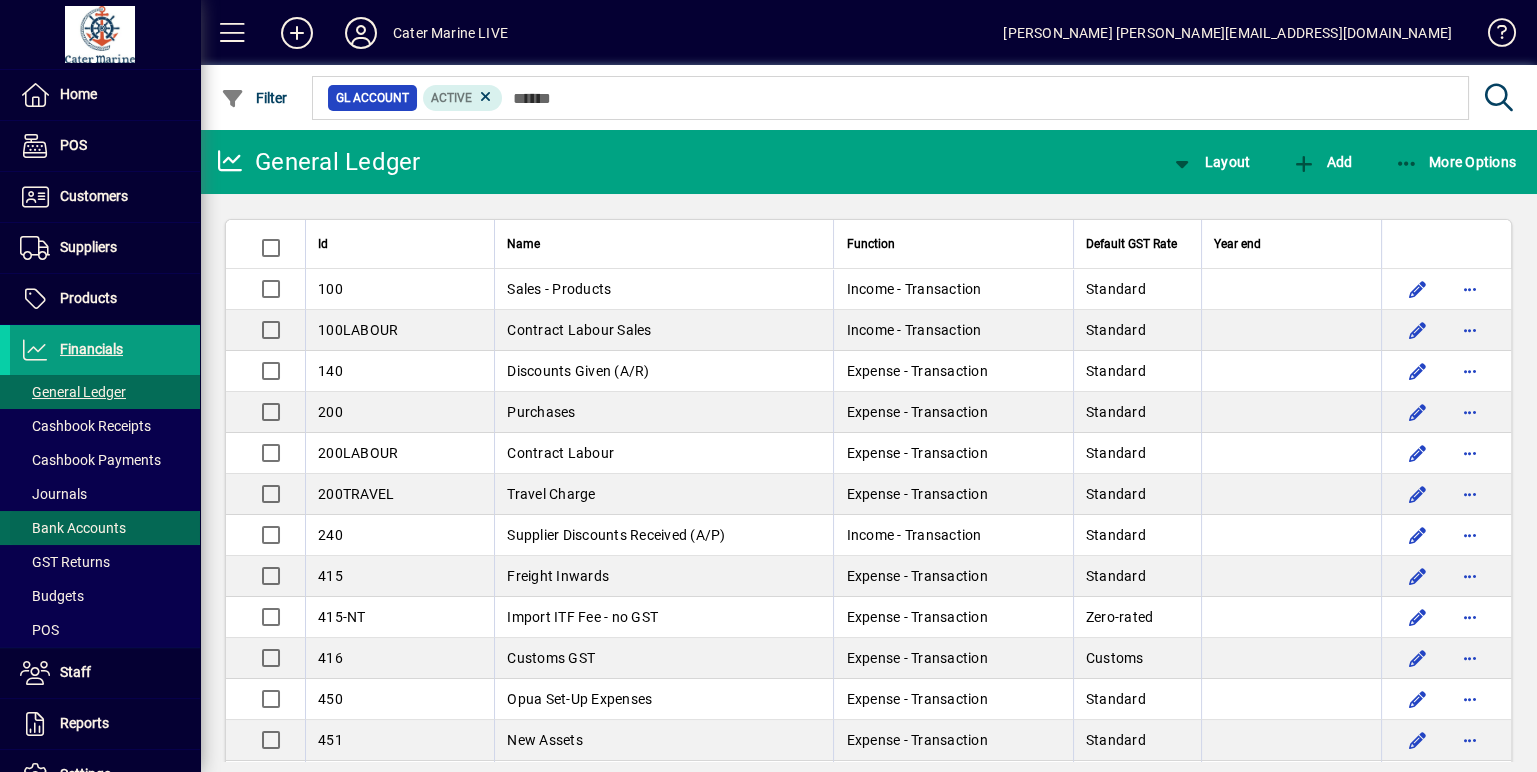 click on "Bank Accounts" at bounding box center [73, 528] 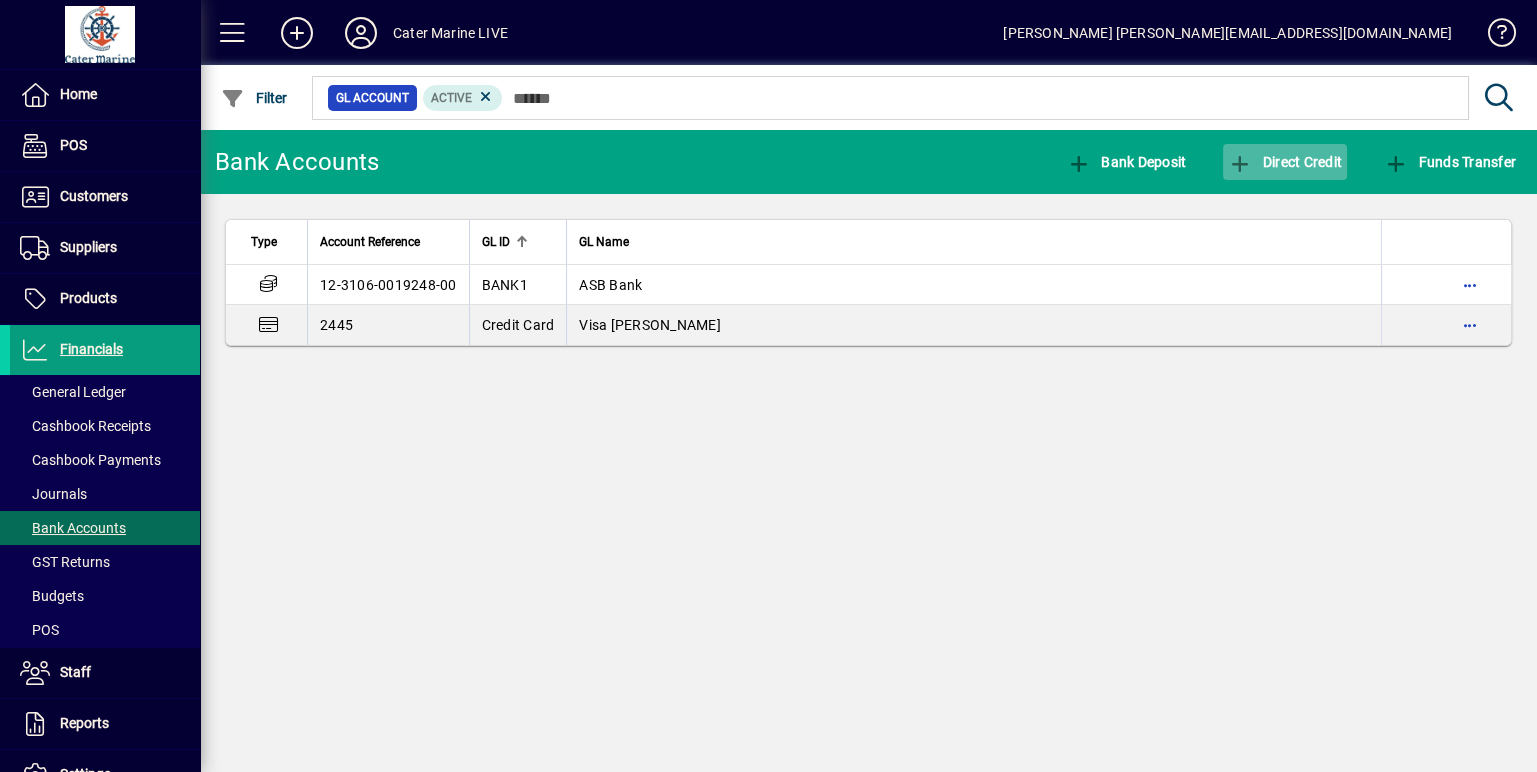 click on "Direct Credit" 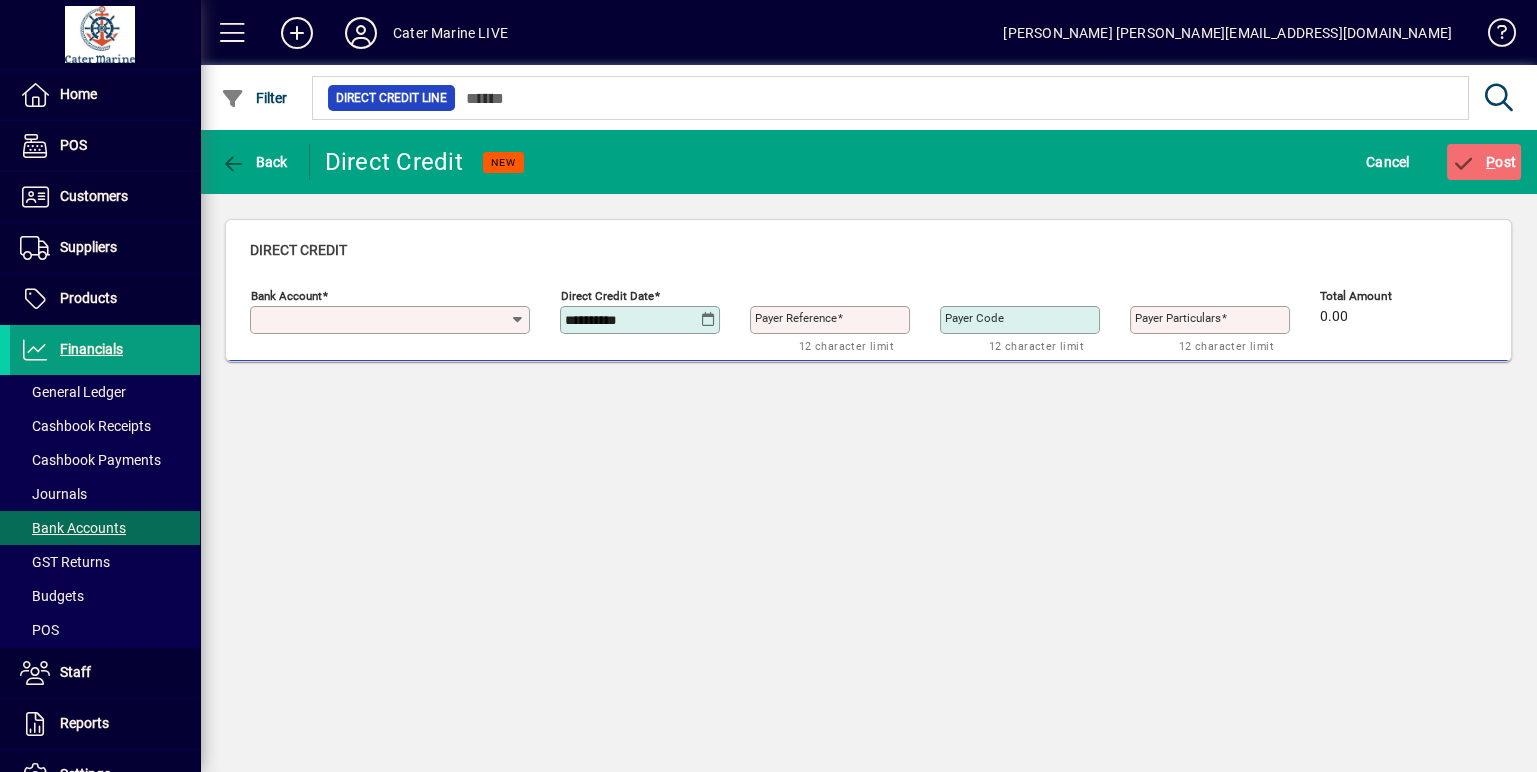 type on "**********" 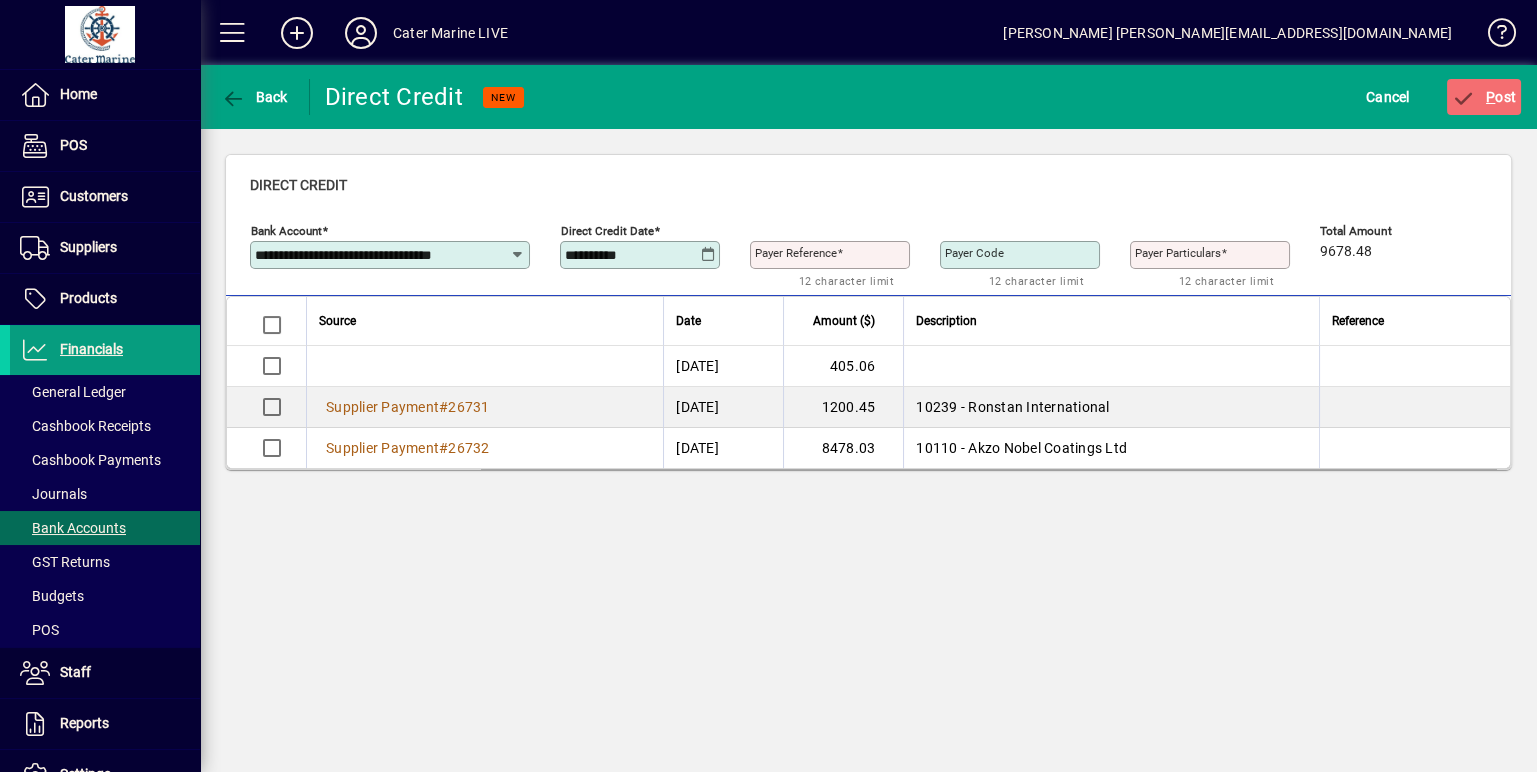 click on "Payer Reference" at bounding box center [796, 253] 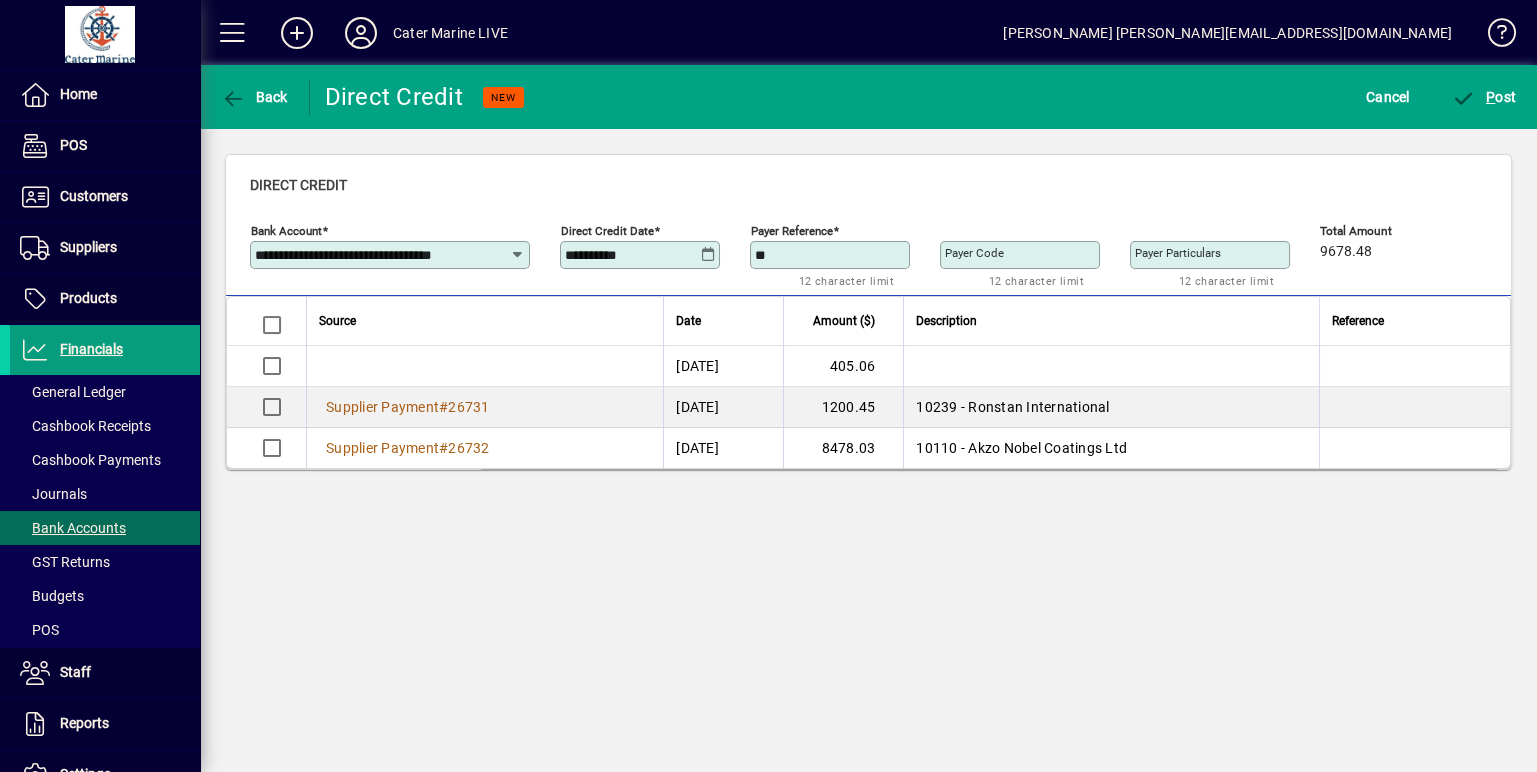 type on "********" 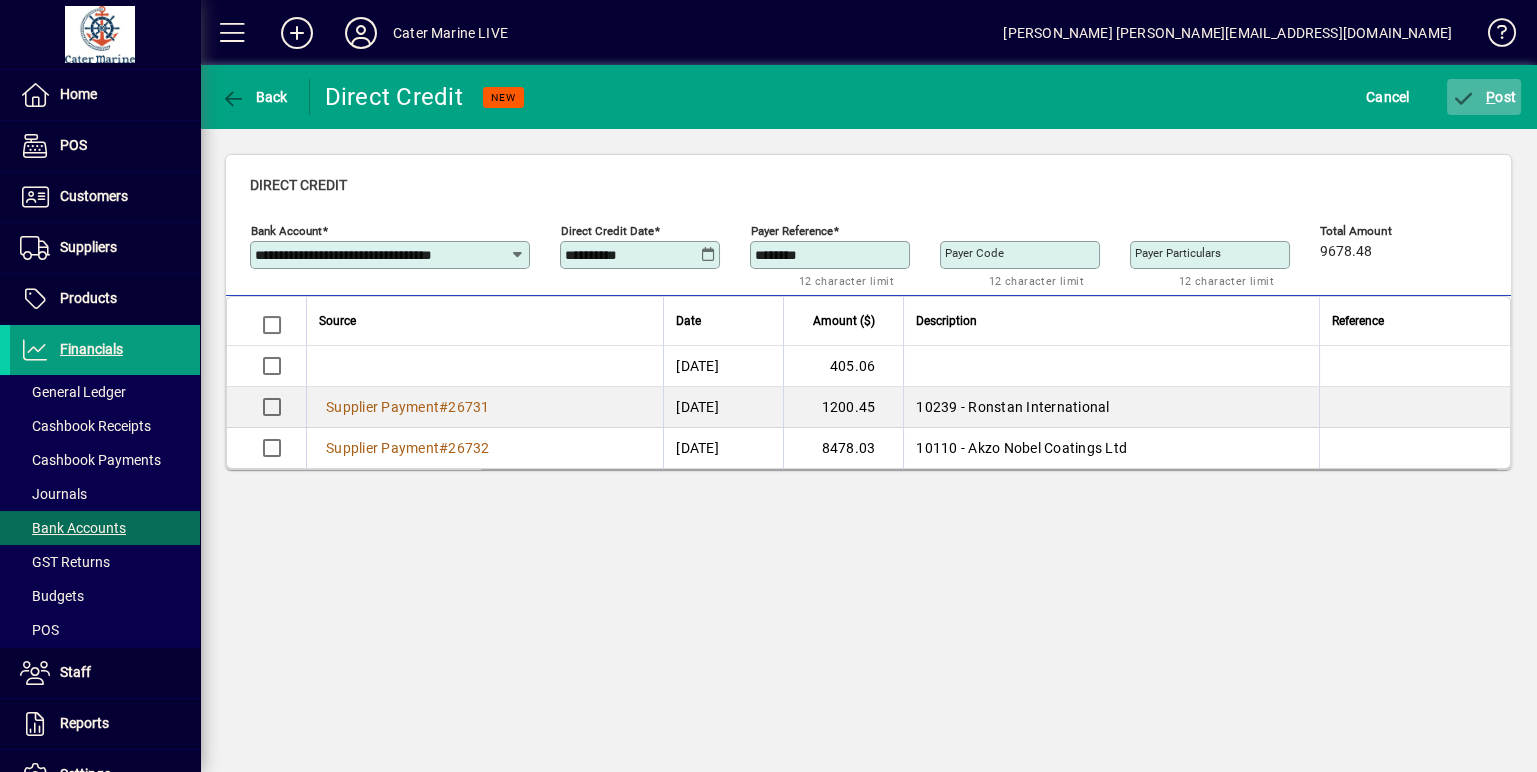 click 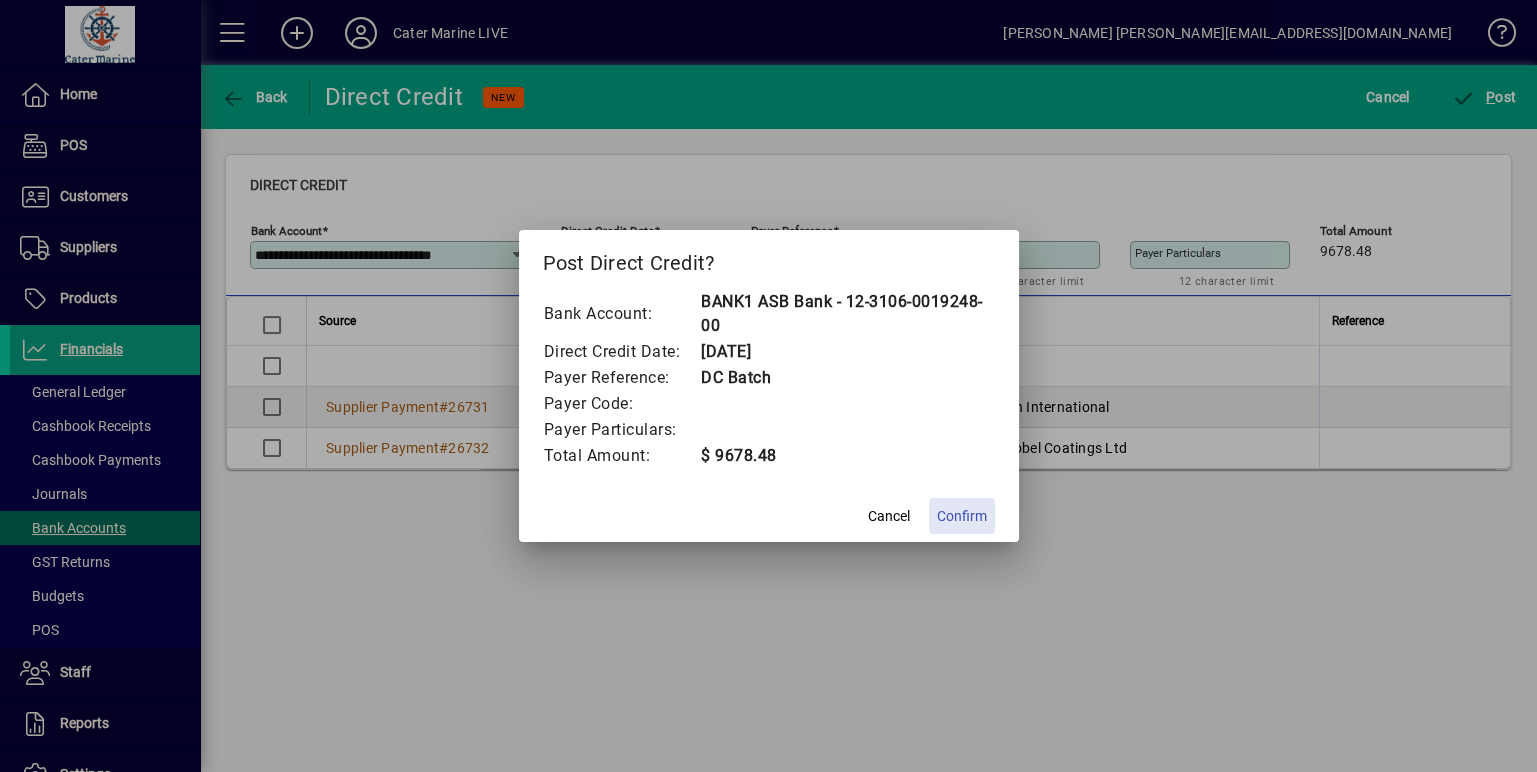 click on "Confirm" 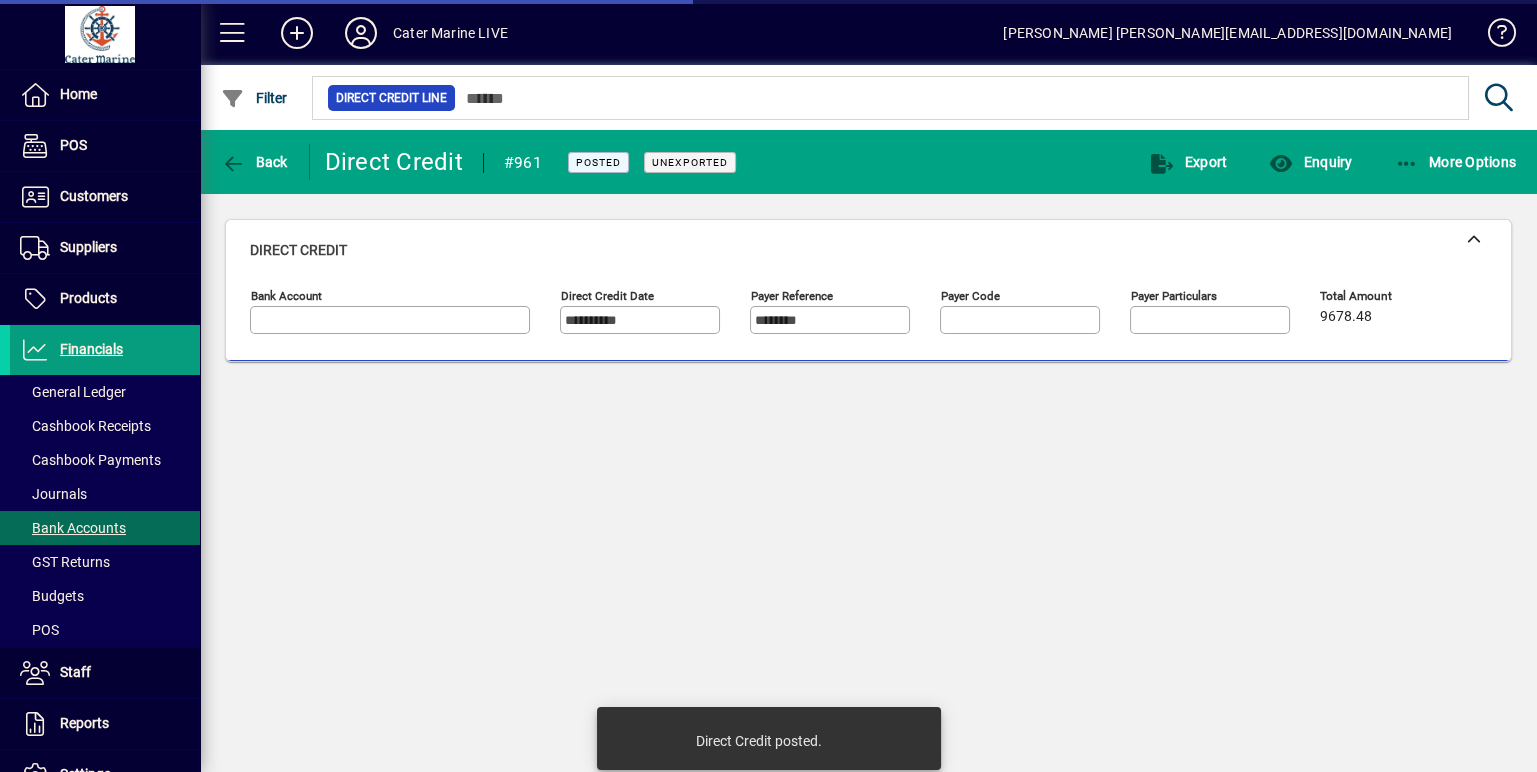 type on "**********" 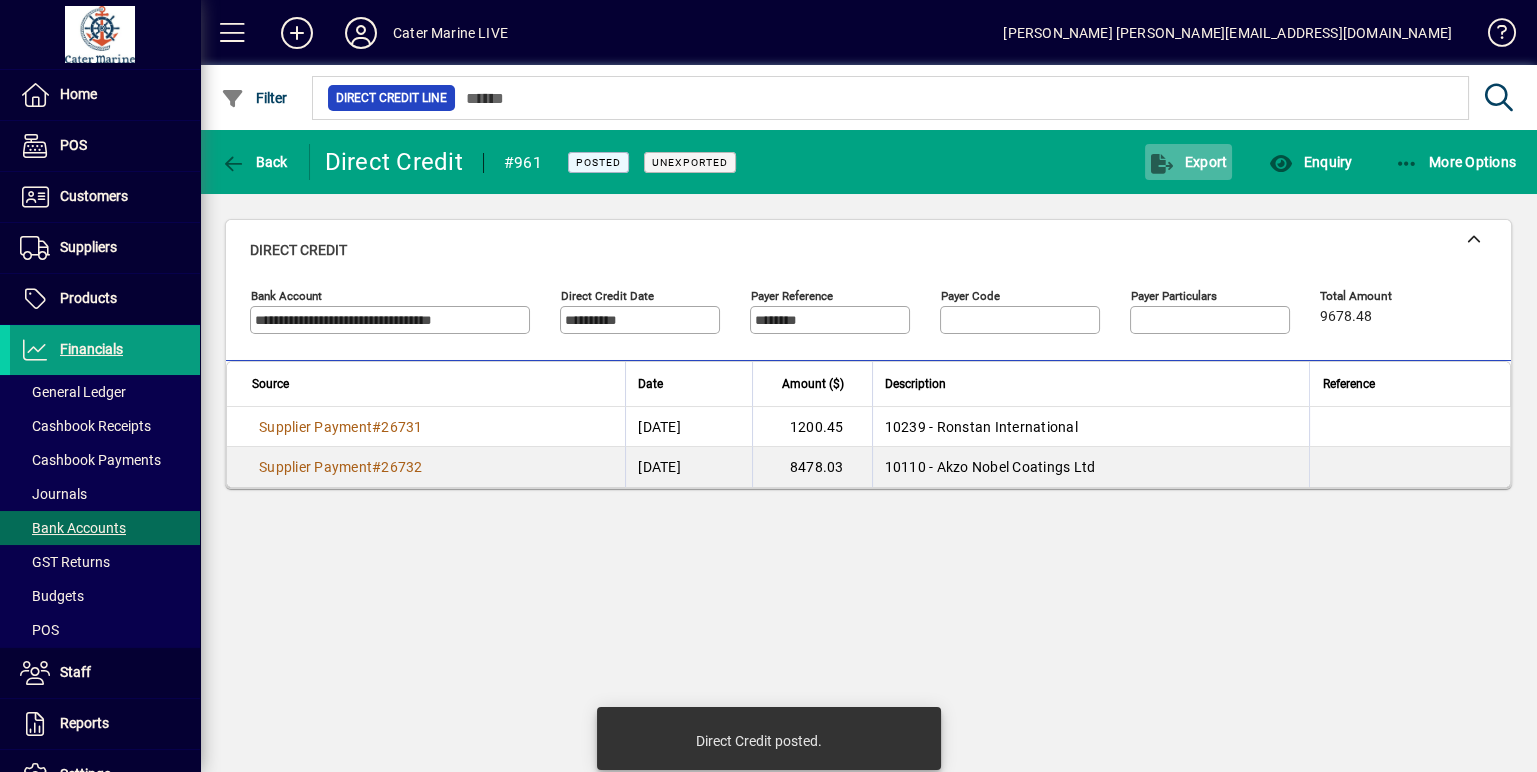 click 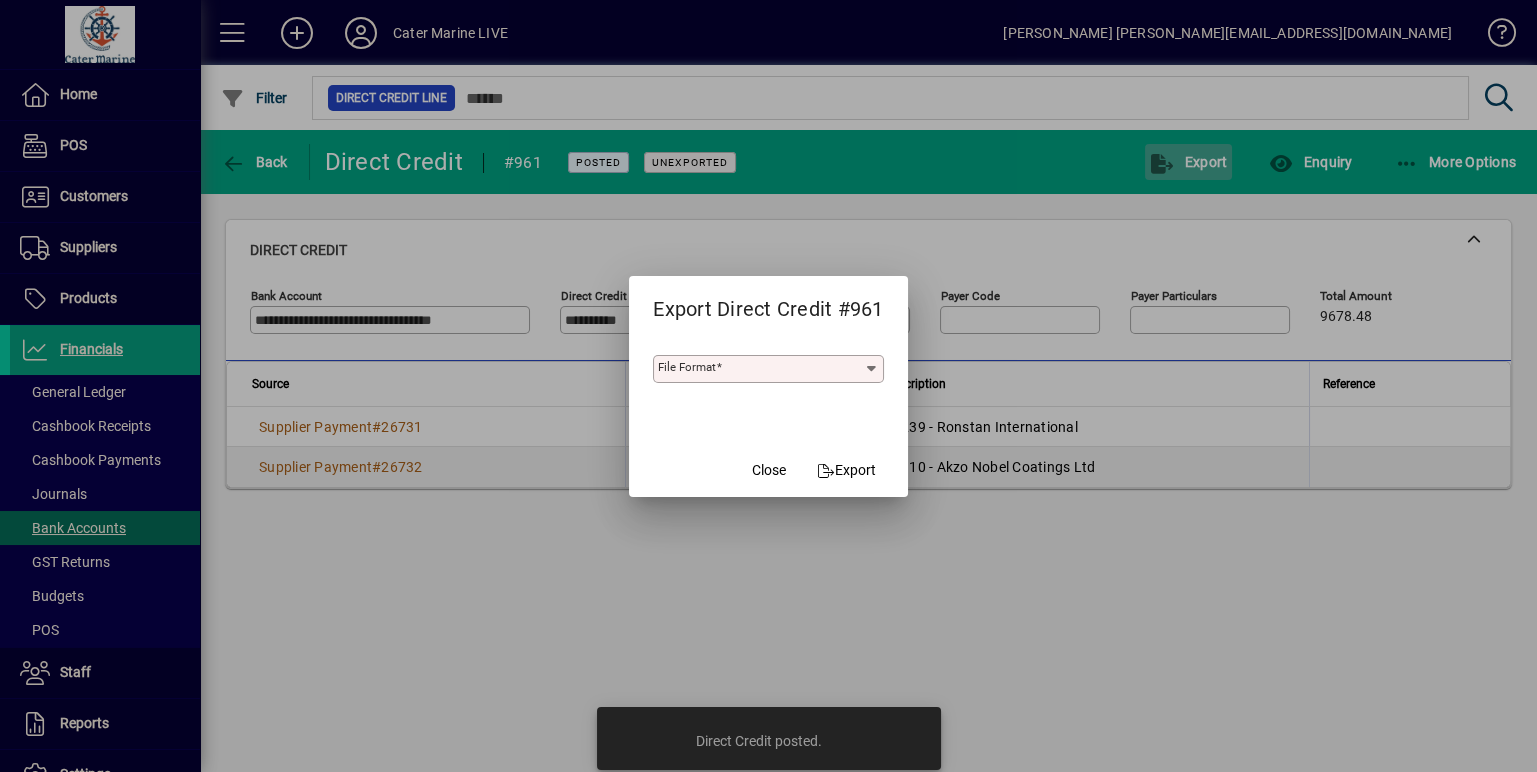type on "**********" 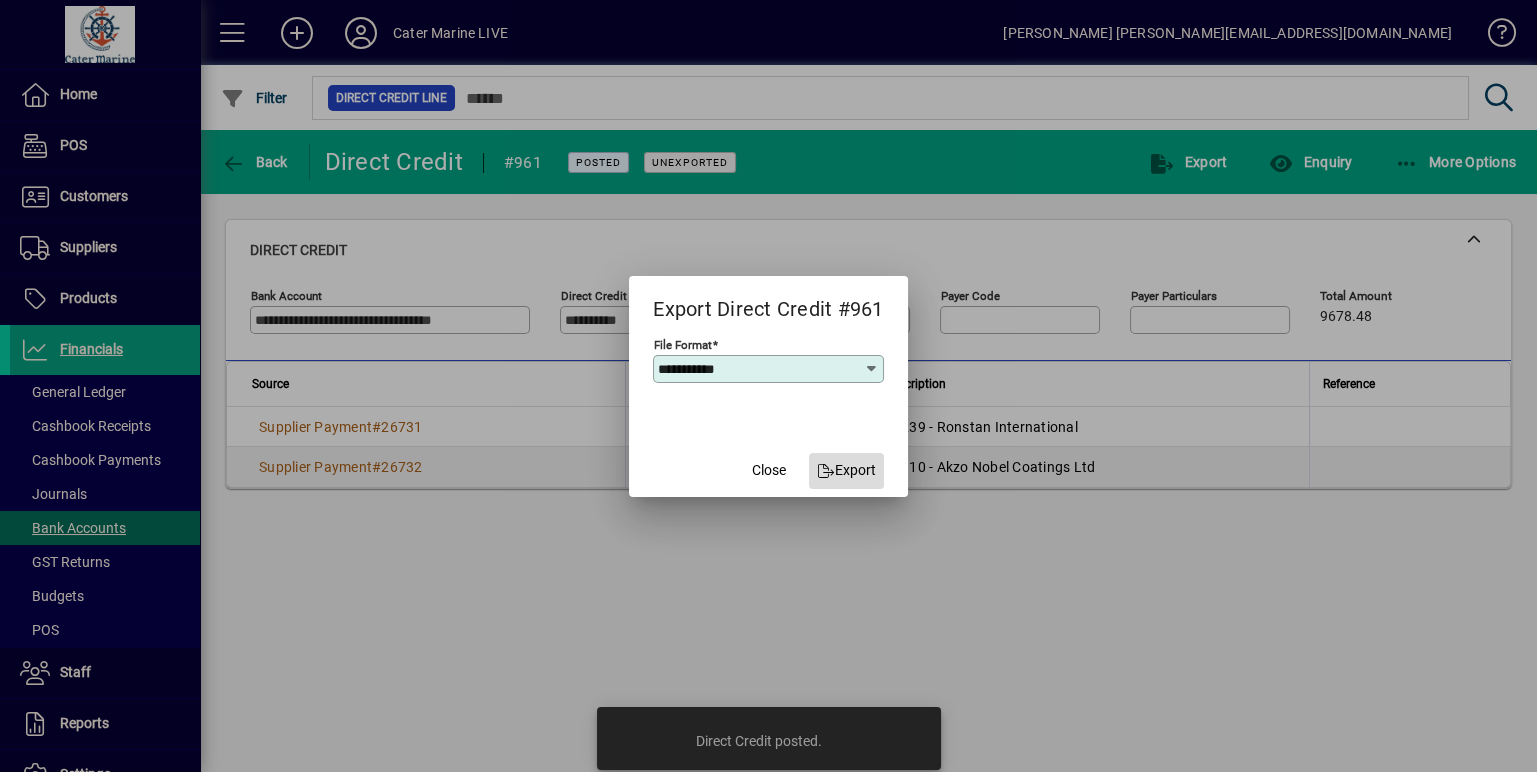 click on "Export" 